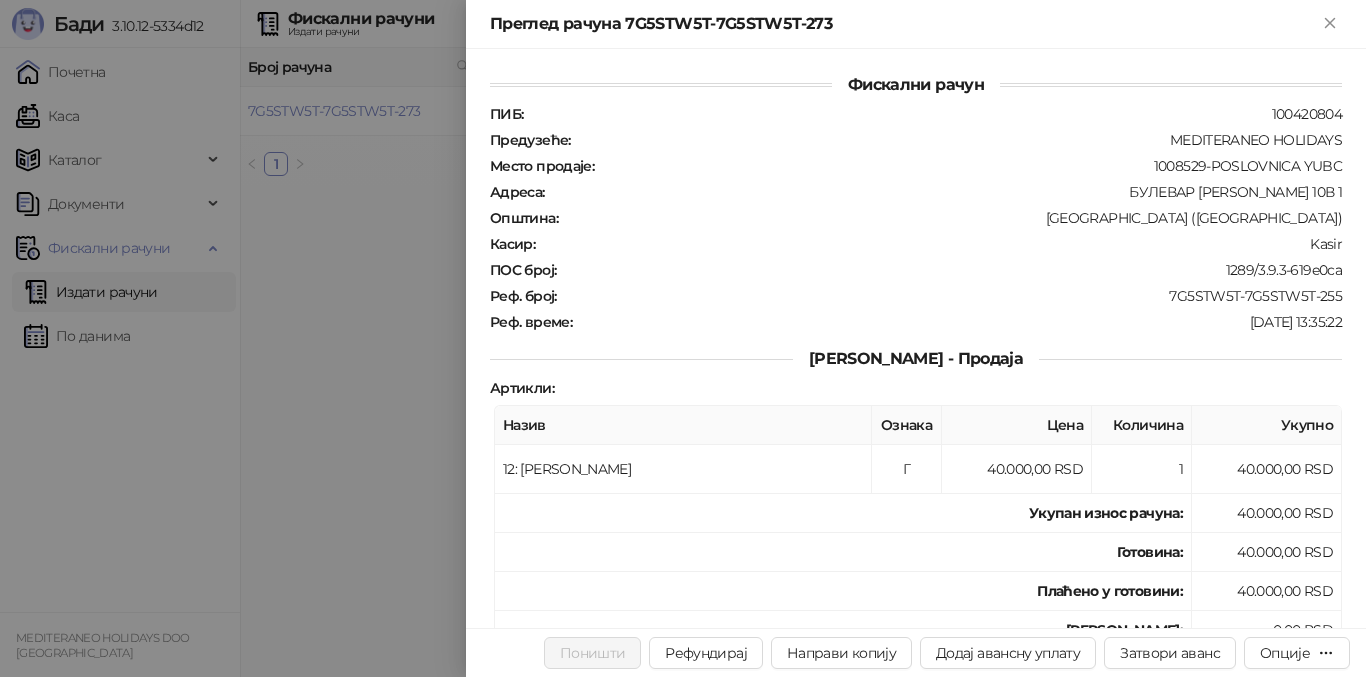 scroll, scrollTop: 0, scrollLeft: 0, axis: both 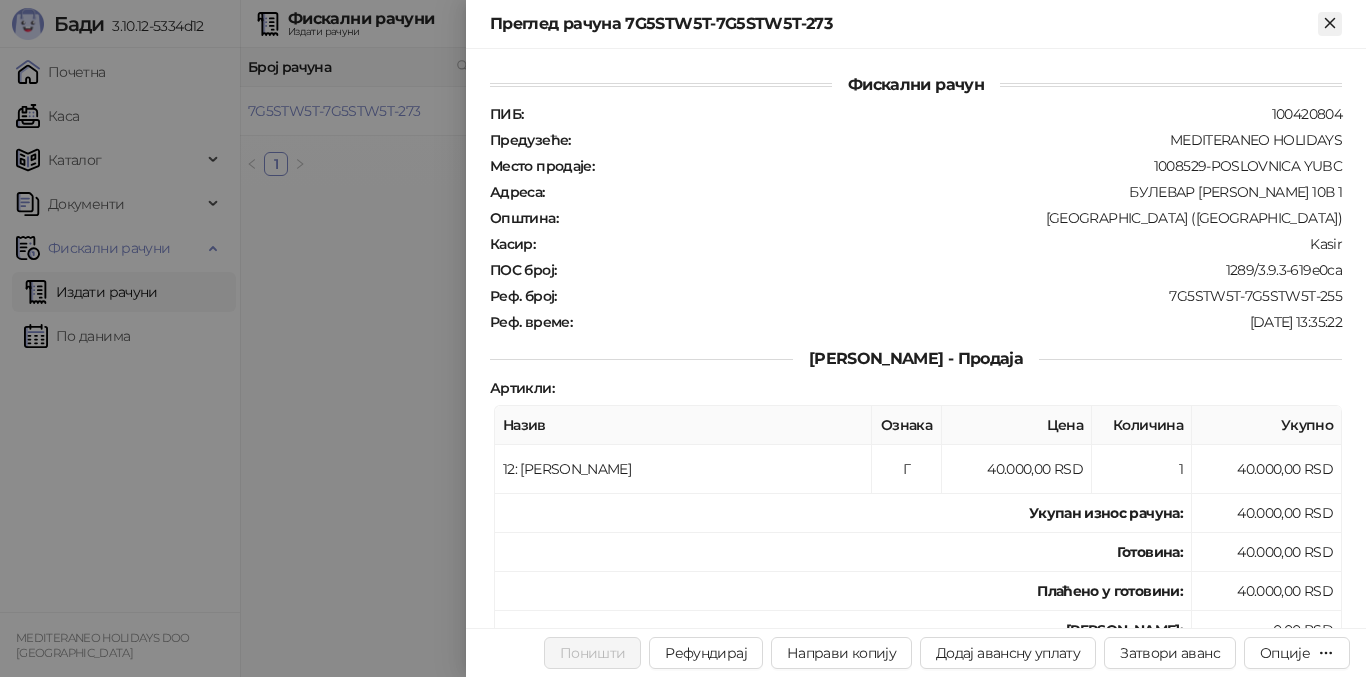 click 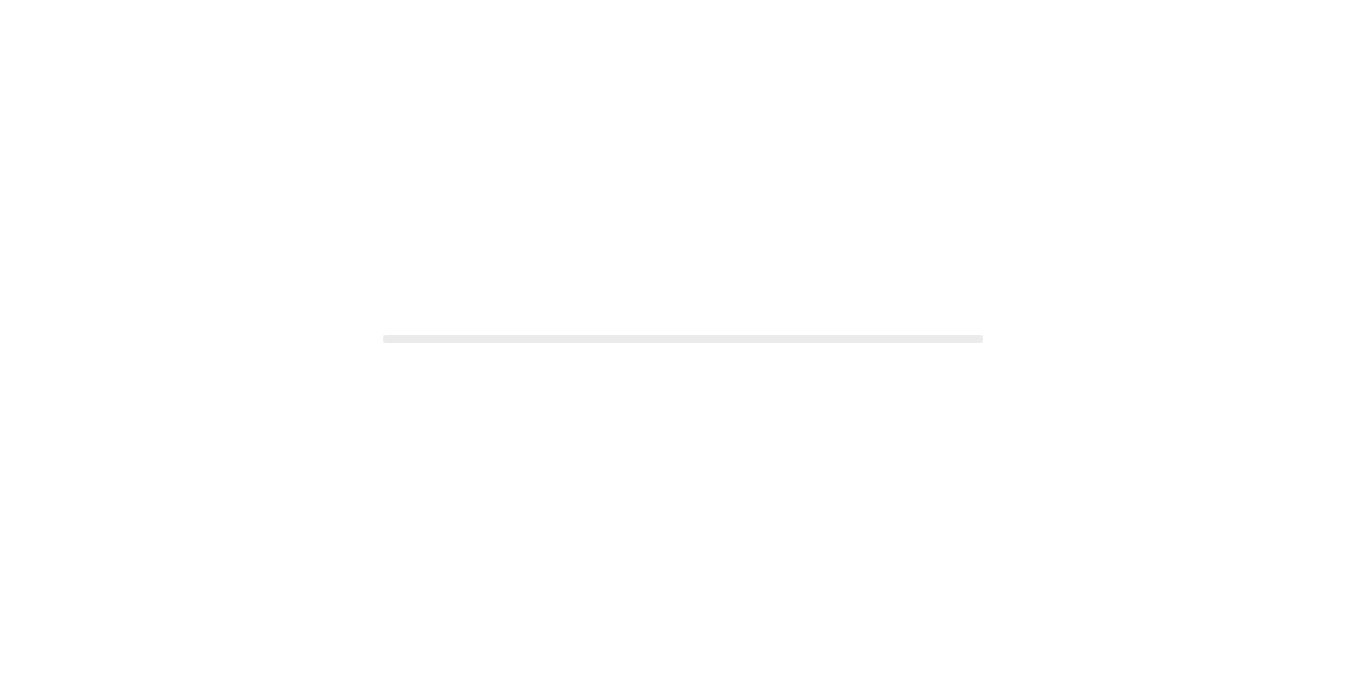 scroll, scrollTop: 0, scrollLeft: 0, axis: both 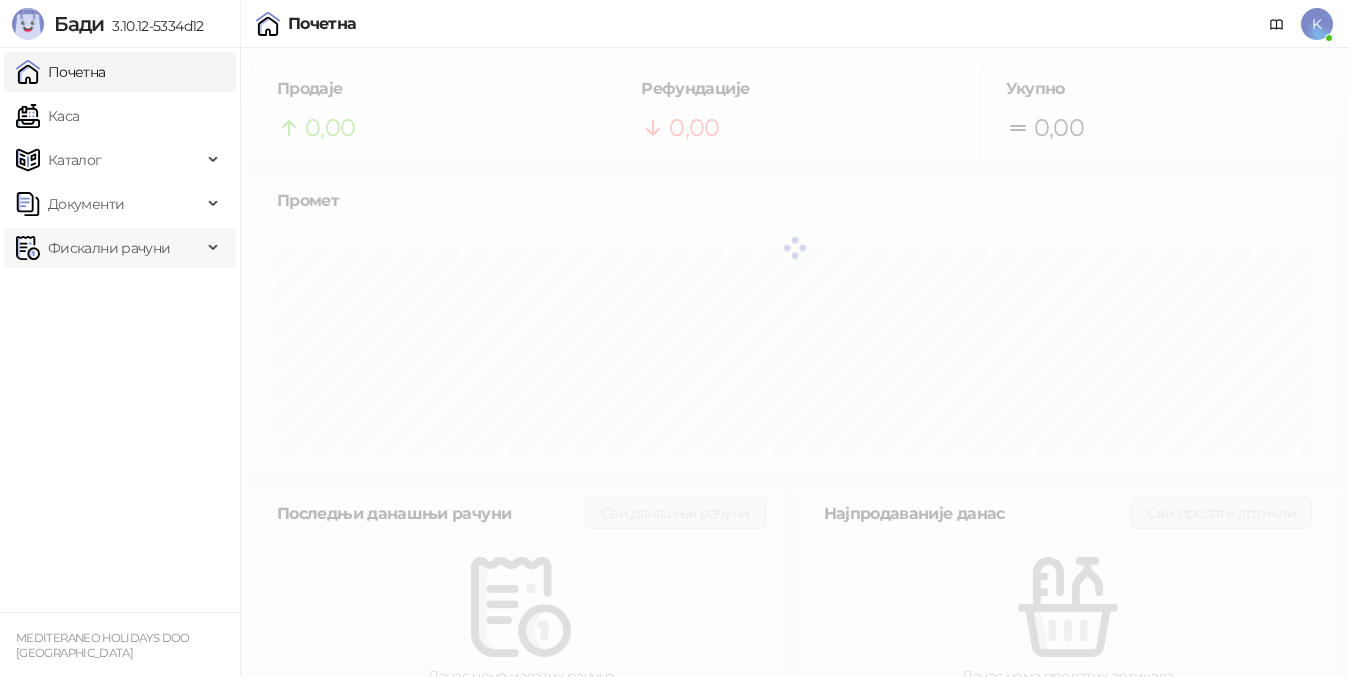 click on "Фискални рачуни" at bounding box center (109, 248) 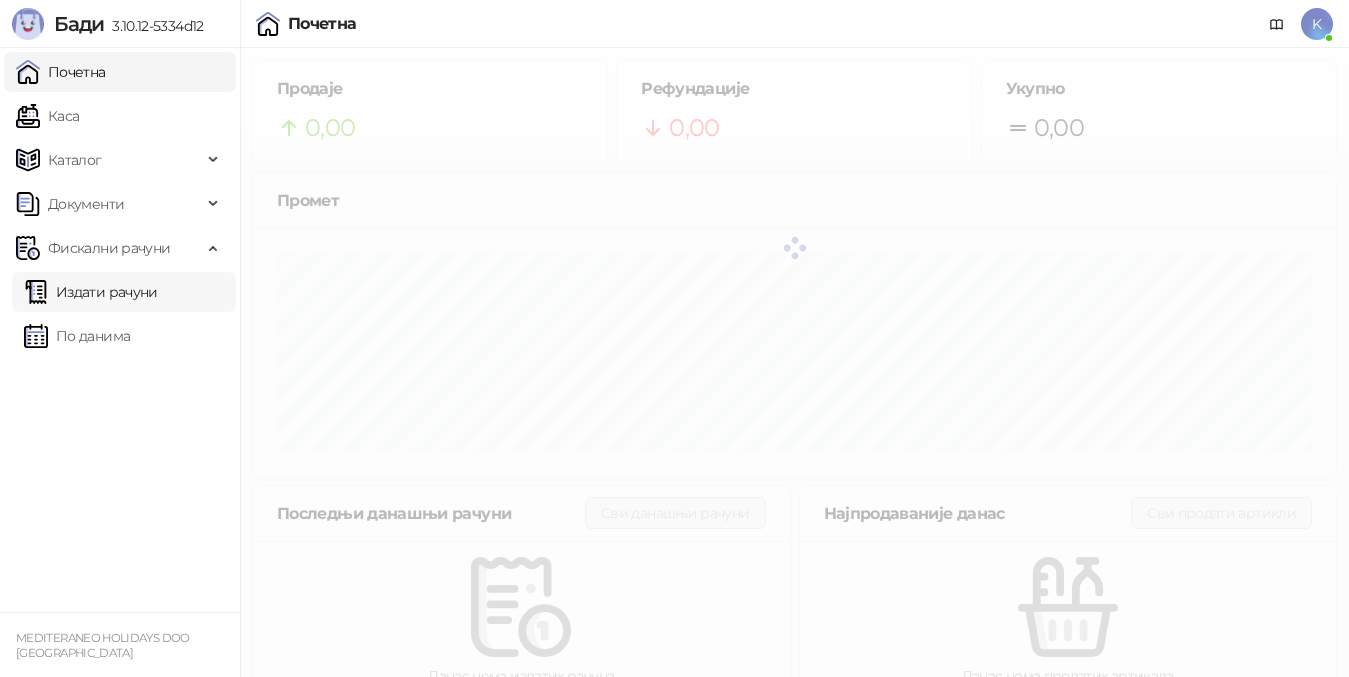 click on "Издати рачуни" at bounding box center (91, 292) 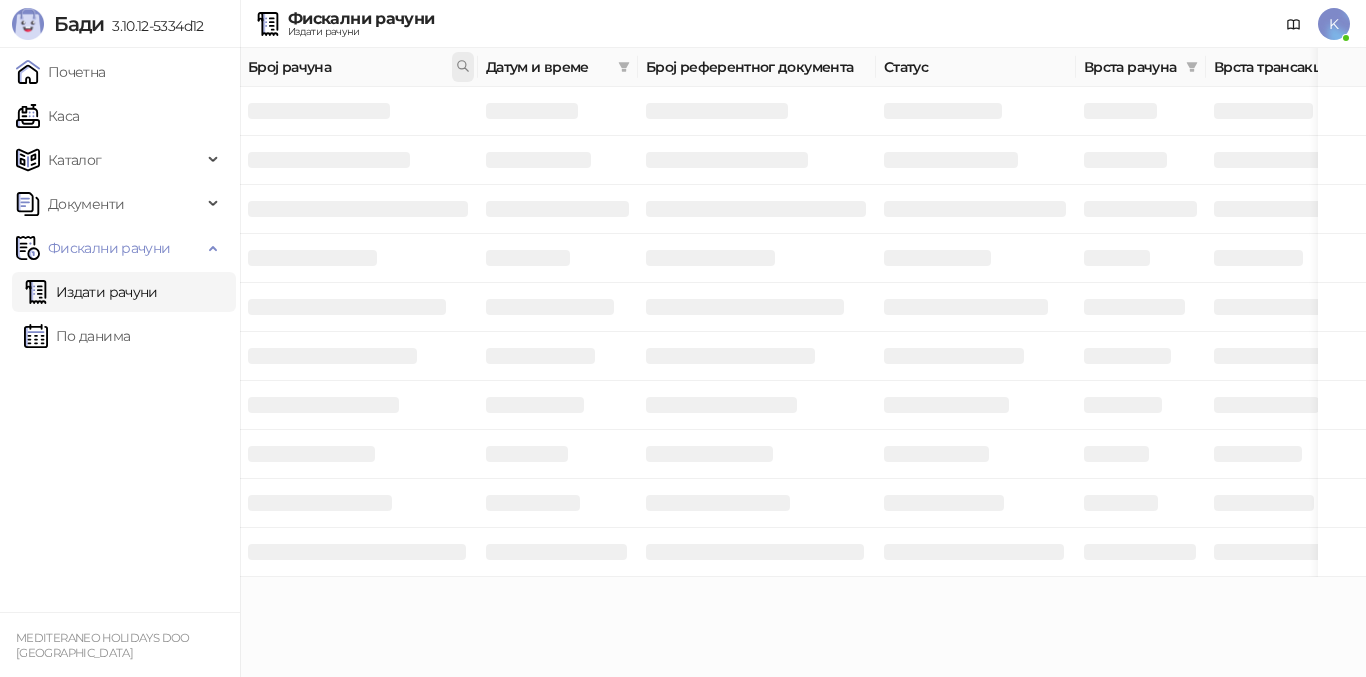 click 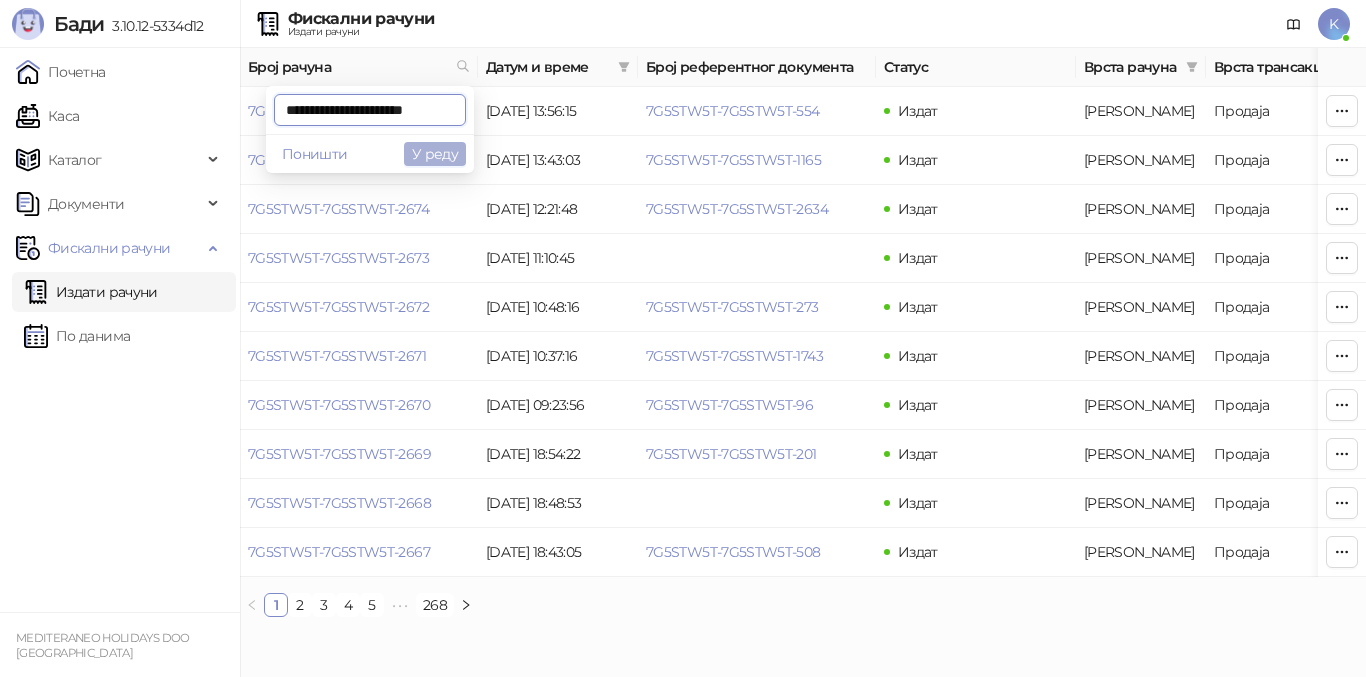 click on "У реду" at bounding box center (435, 154) 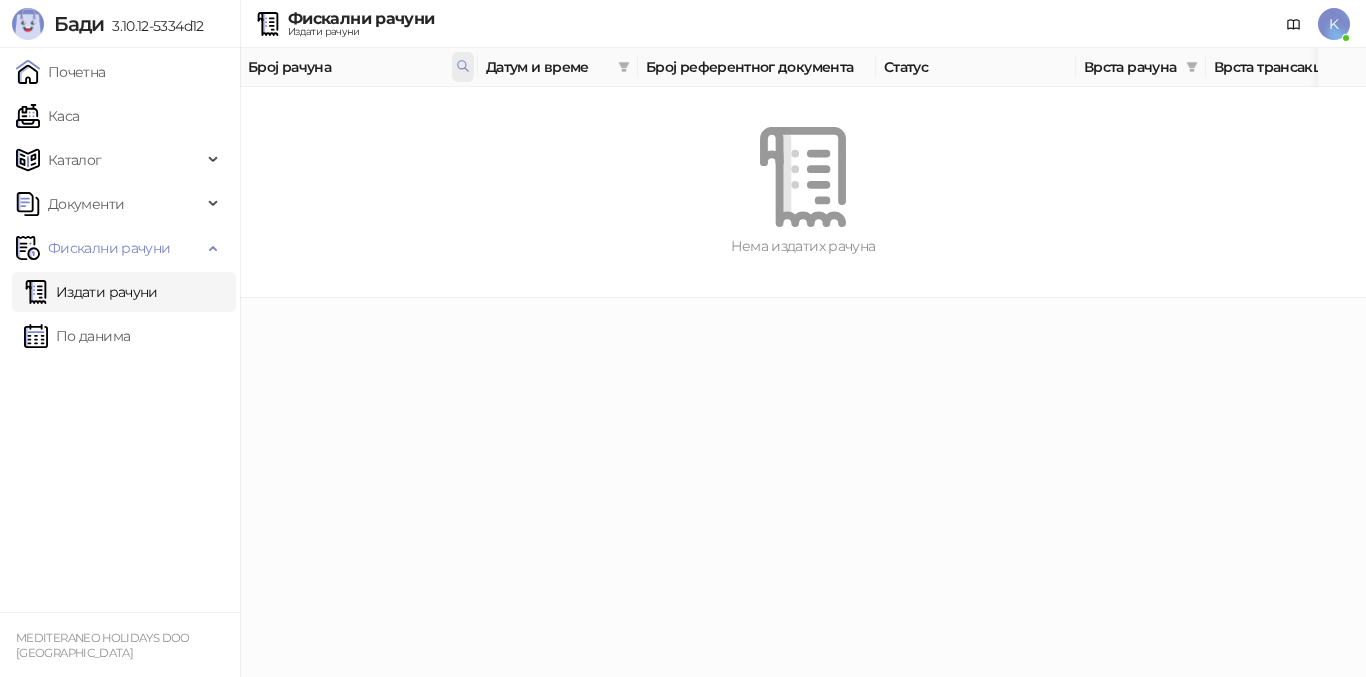 click on "Број рачуна" at bounding box center (359, 67) 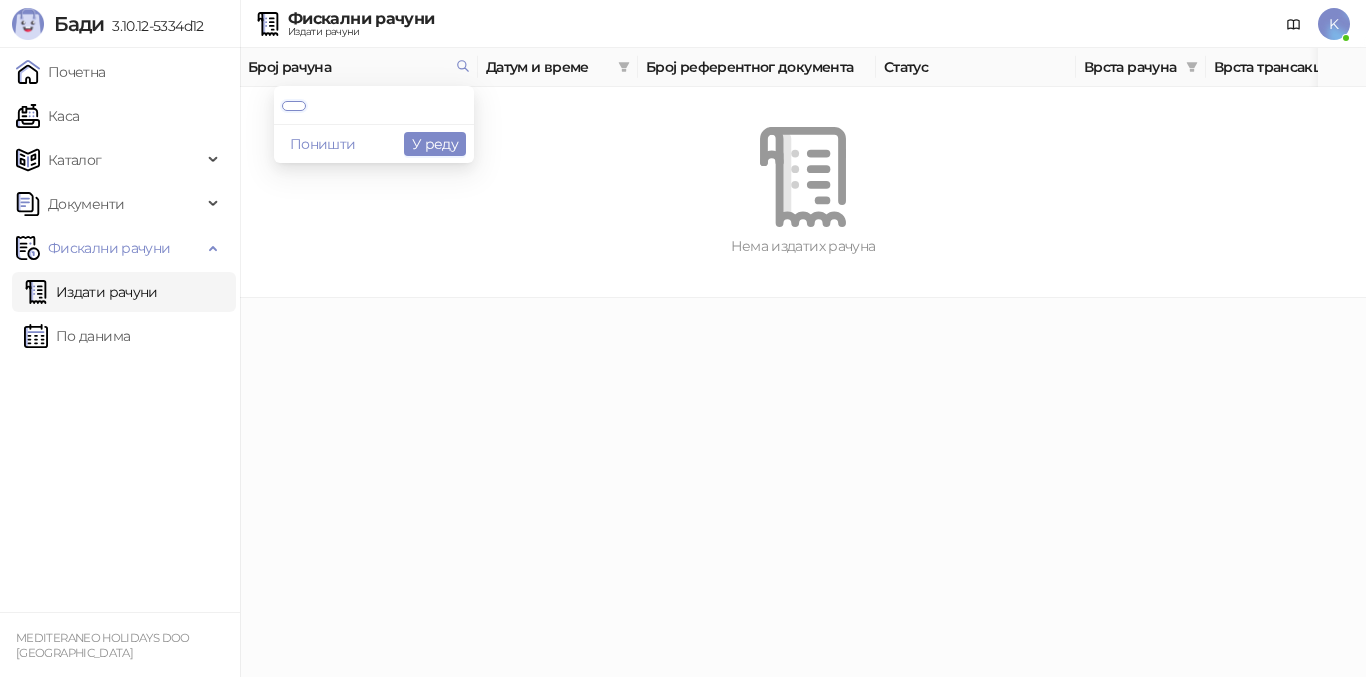 scroll, scrollTop: 0, scrollLeft: 0, axis: both 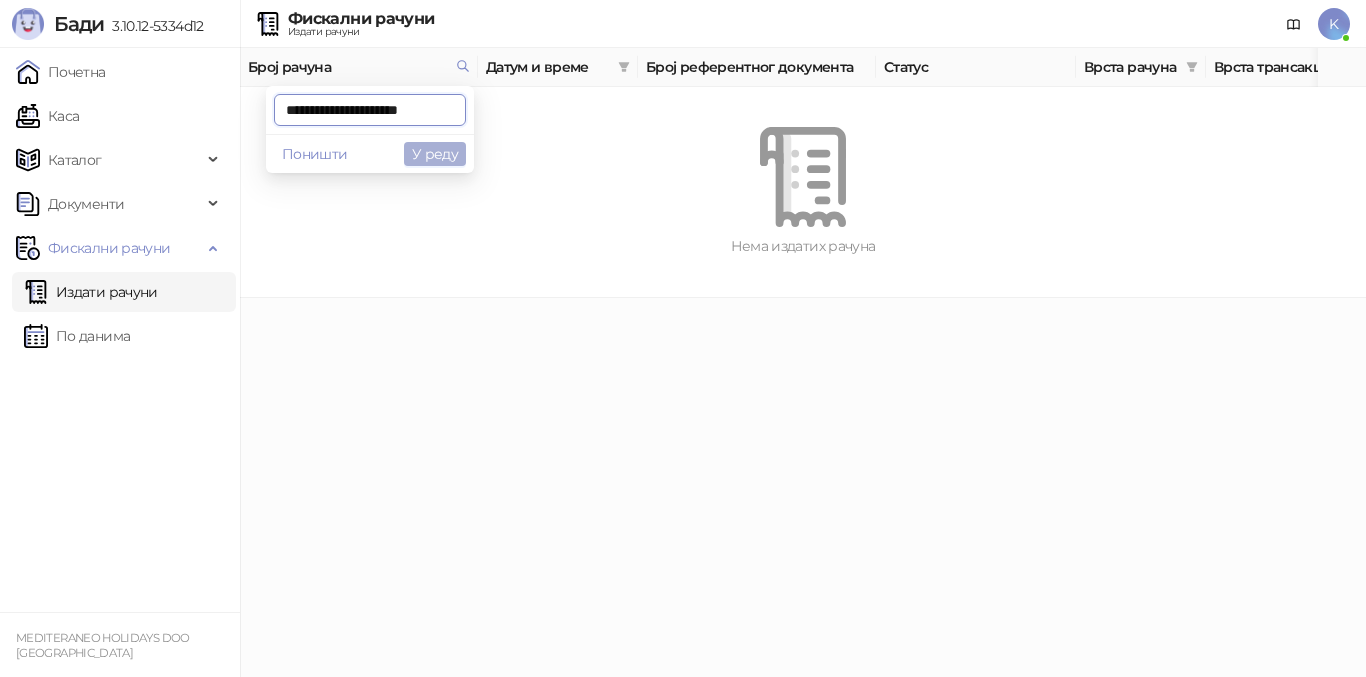 click on "У реду" at bounding box center (435, 154) 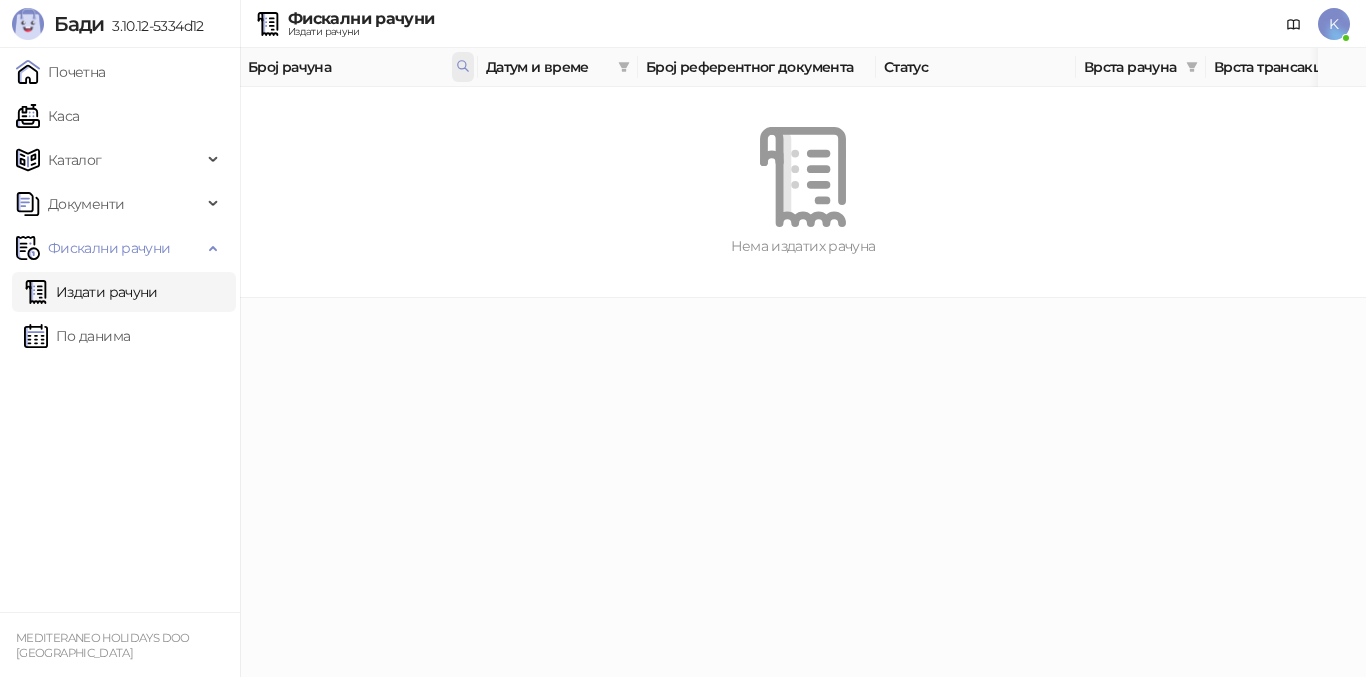 click 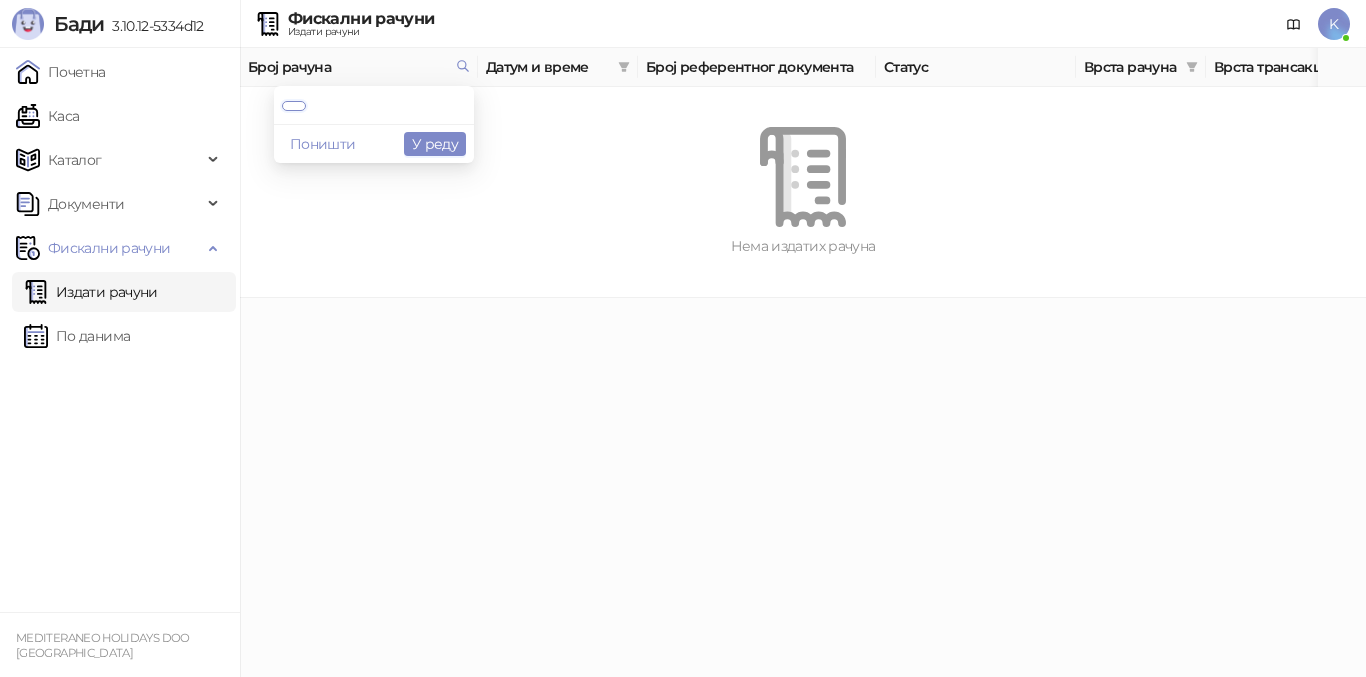 click on "**********" at bounding box center [294, 106] 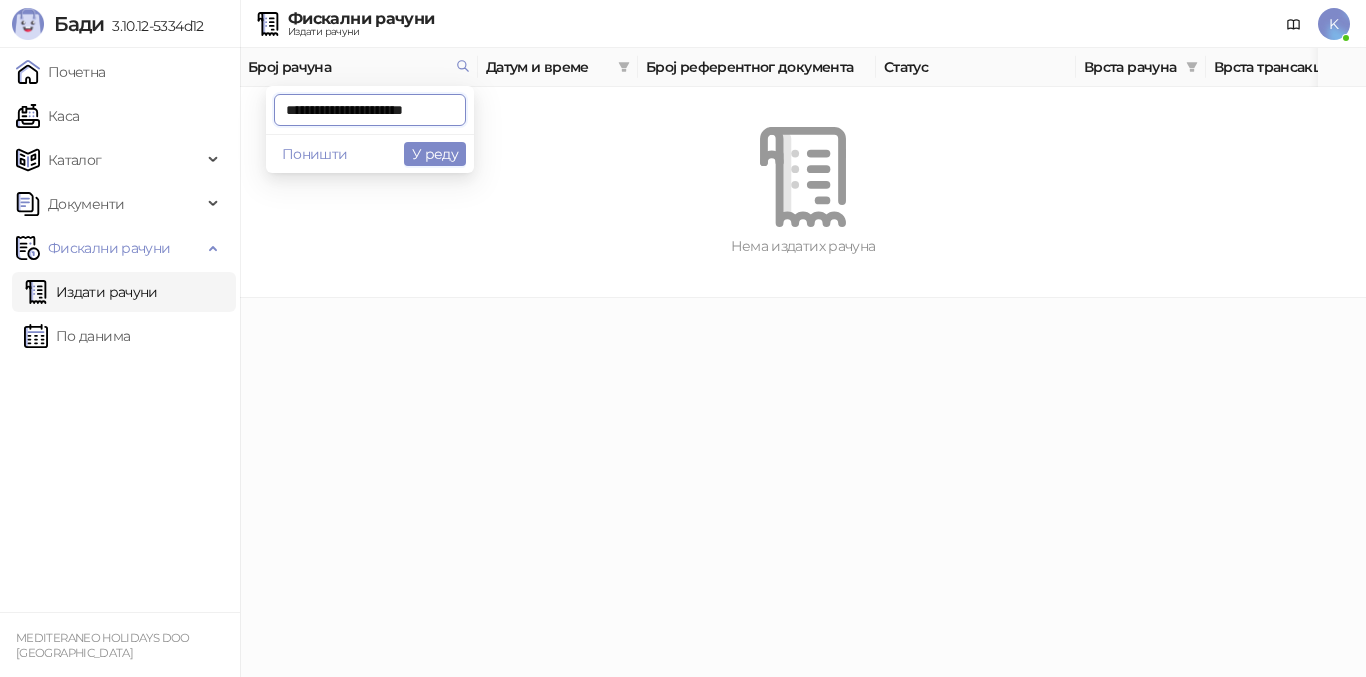 type on "**********" 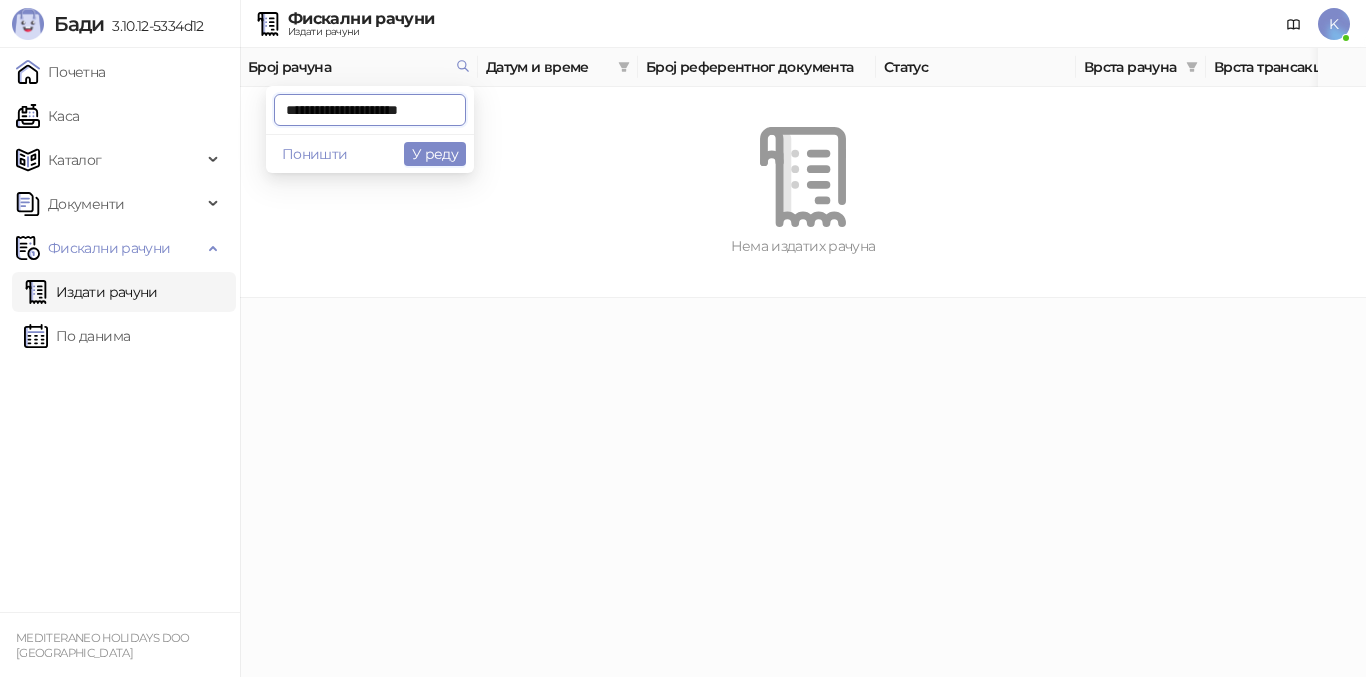 scroll, scrollTop: 0, scrollLeft: 7, axis: horizontal 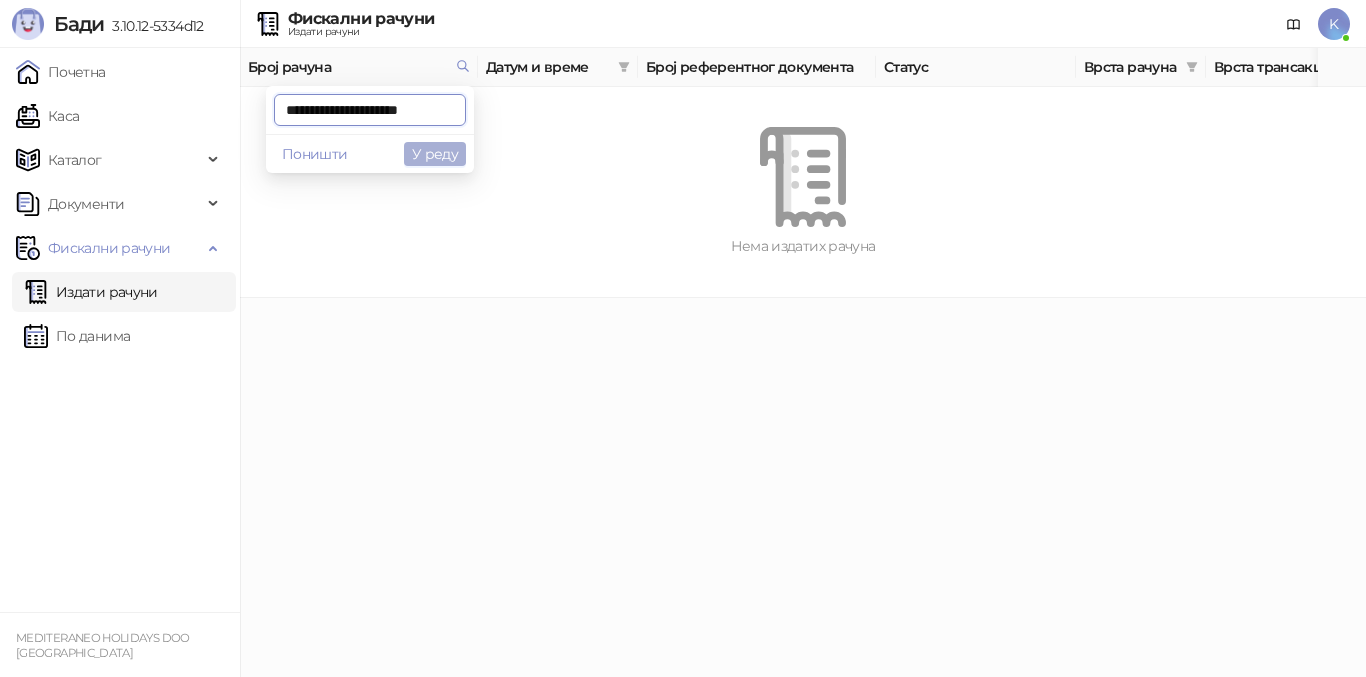 click on "У реду" at bounding box center [435, 154] 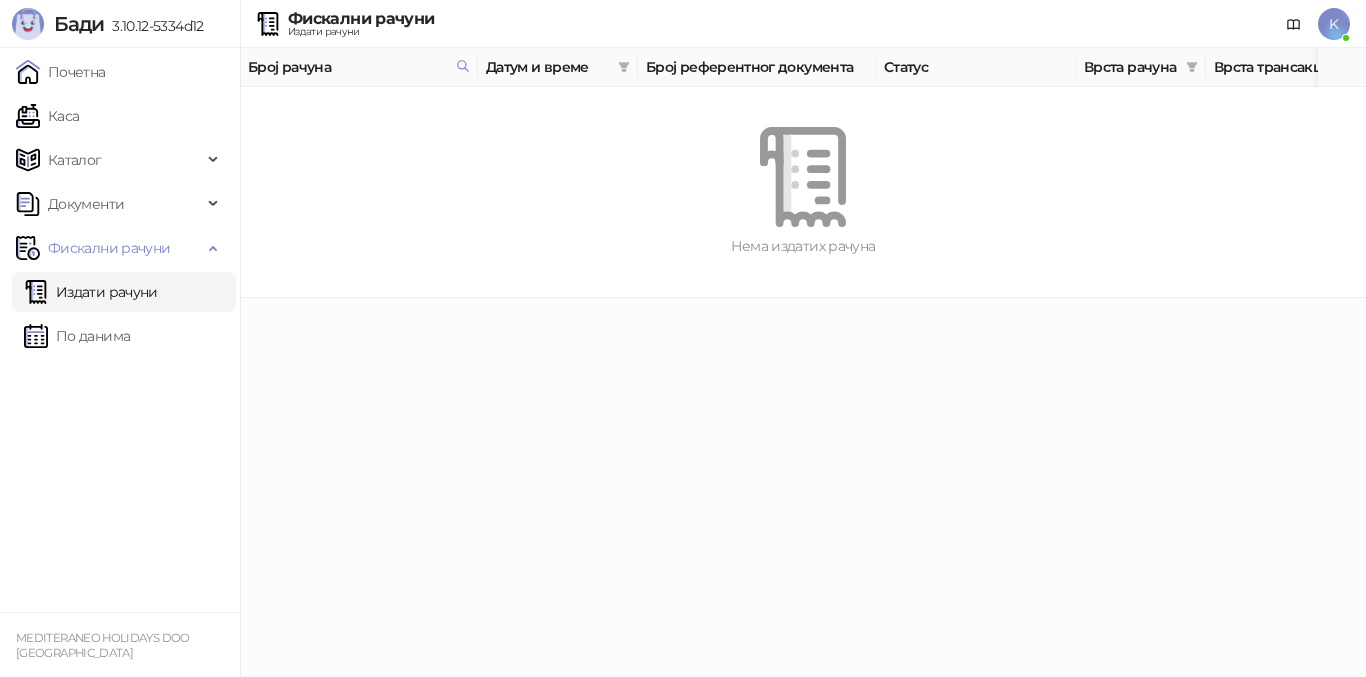 drag, startPoint x: 437, startPoint y: 158, endPoint x: 478, endPoint y: 166, distance: 41.773197 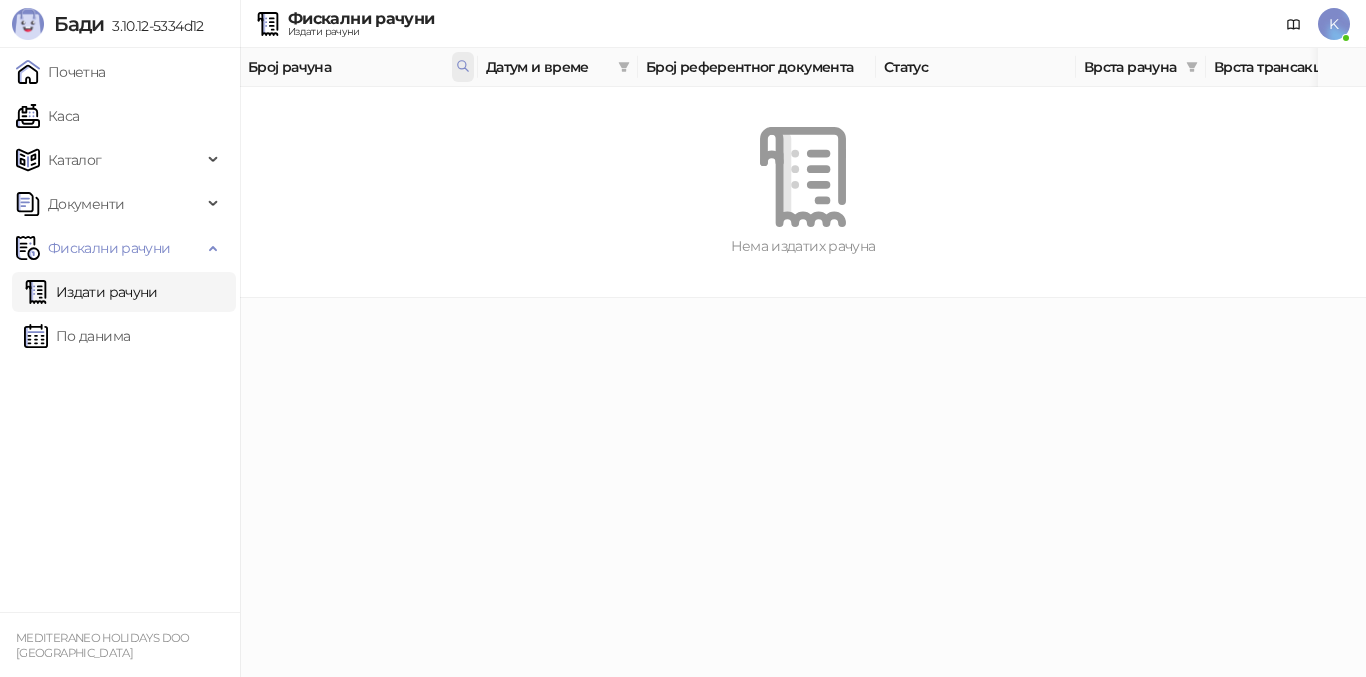 click 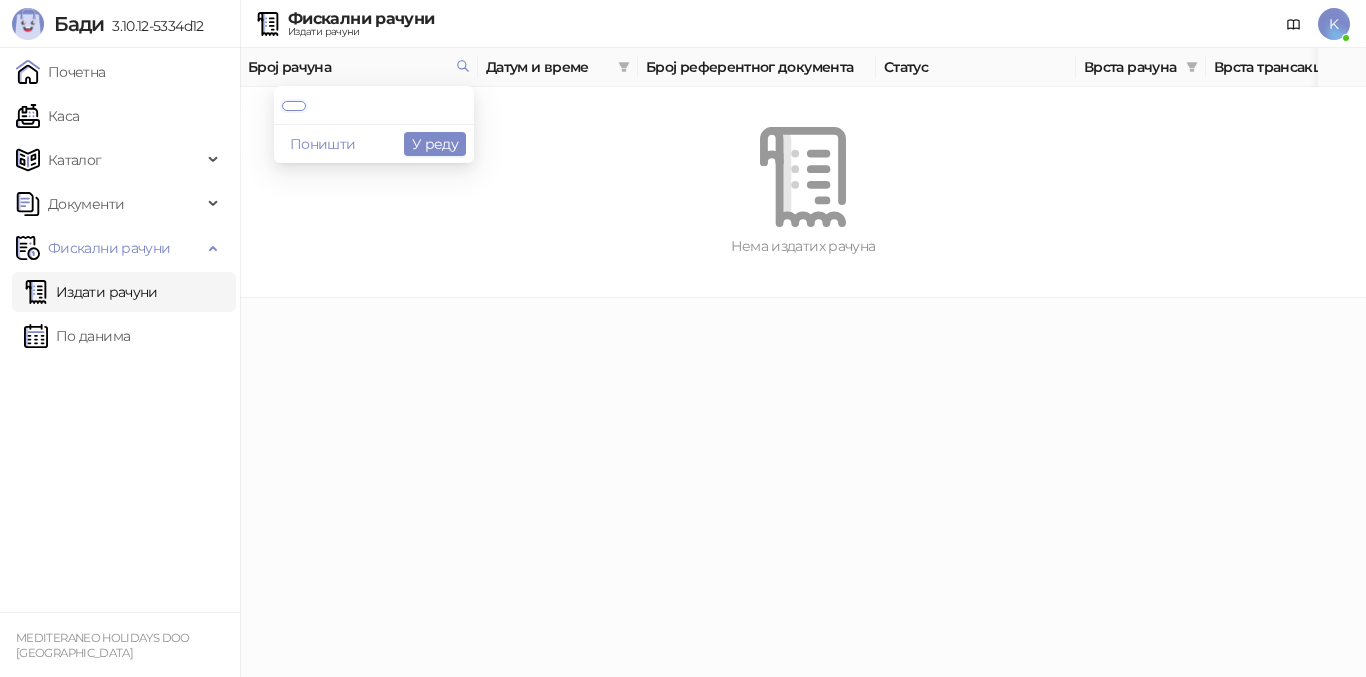 drag, startPoint x: 454, startPoint y: 112, endPoint x: 0, endPoint y: 20, distance: 463.2278 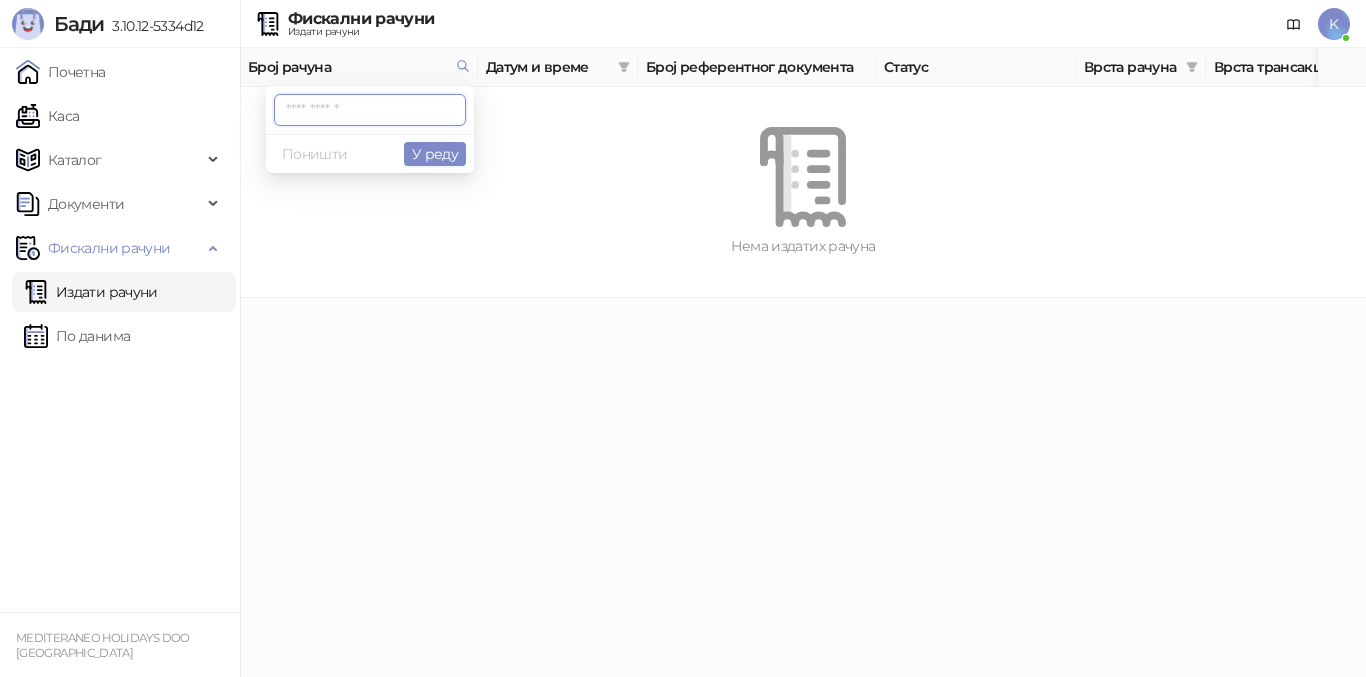 paste on "**********" 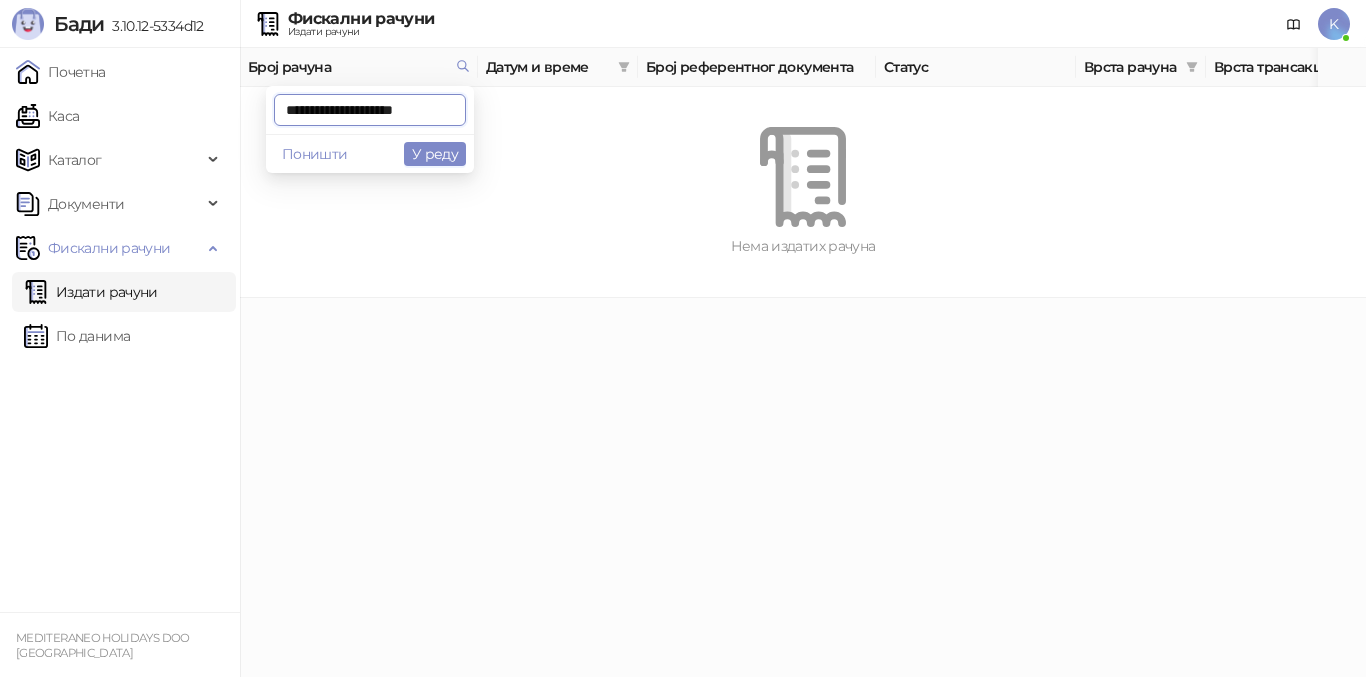 scroll, scrollTop: 0, scrollLeft: 3, axis: horizontal 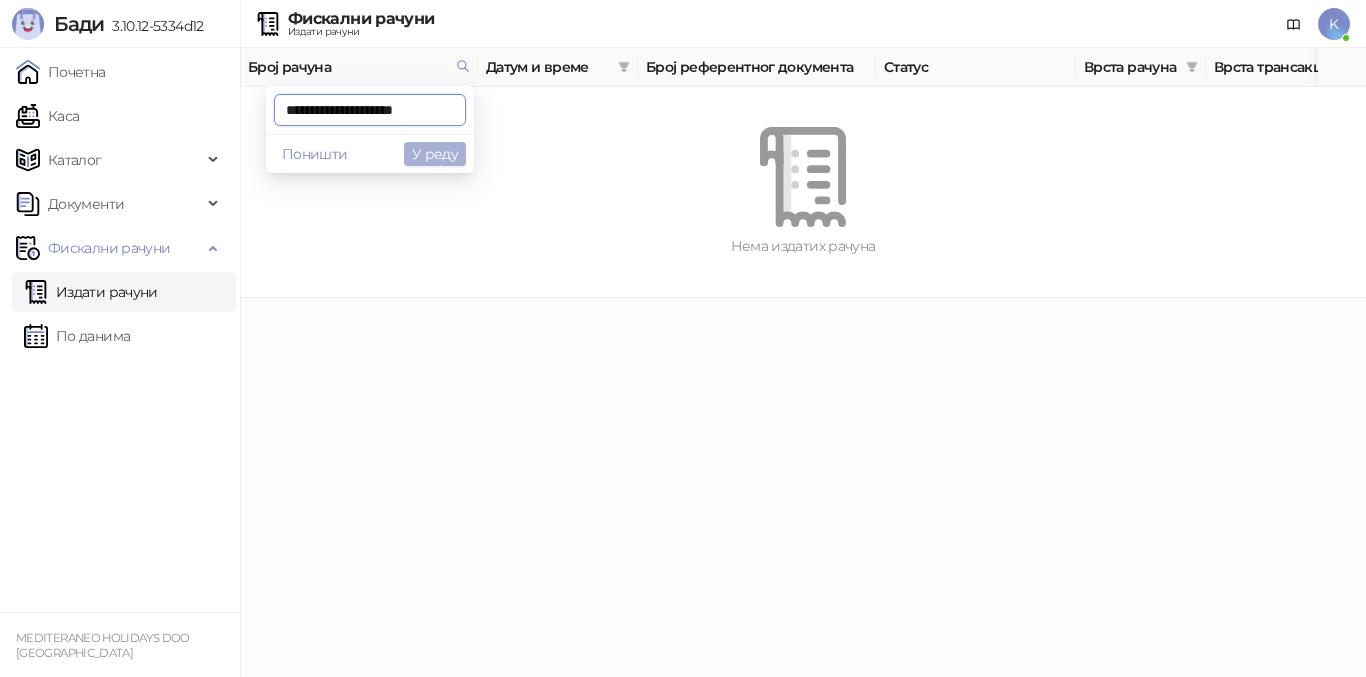 type on "**********" 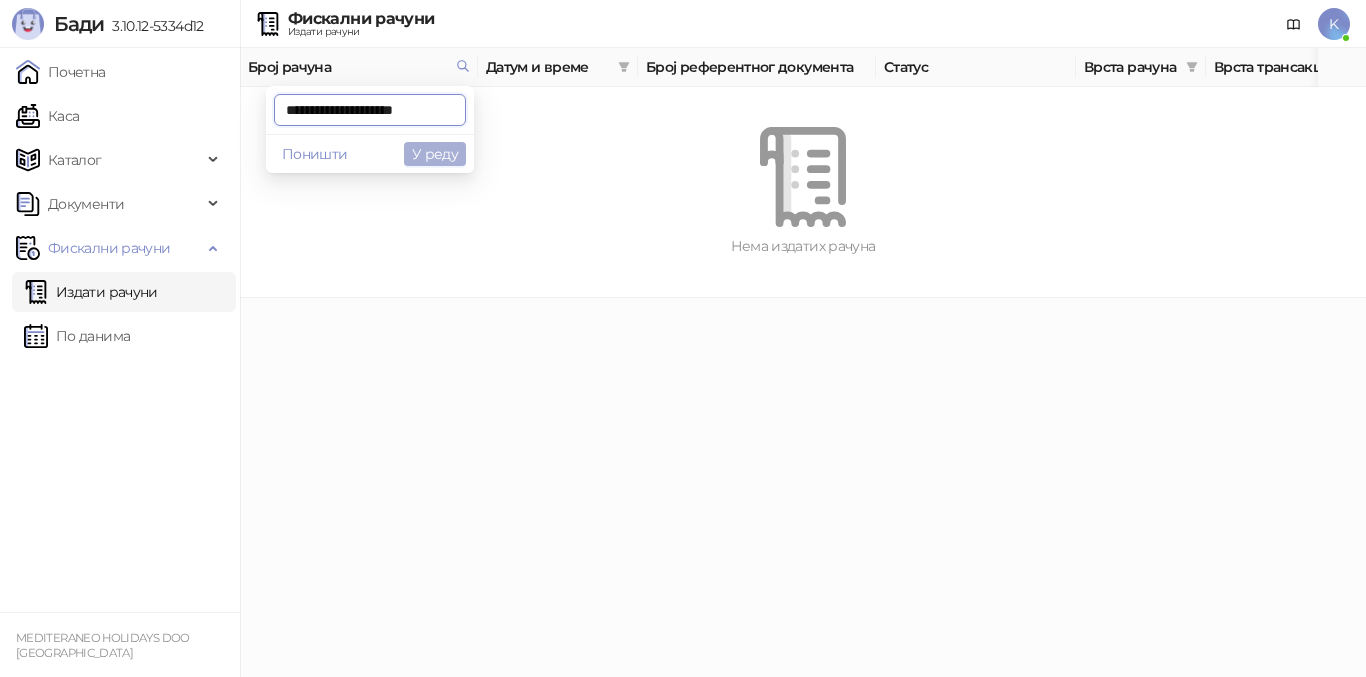 scroll, scrollTop: 0, scrollLeft: 4, axis: horizontal 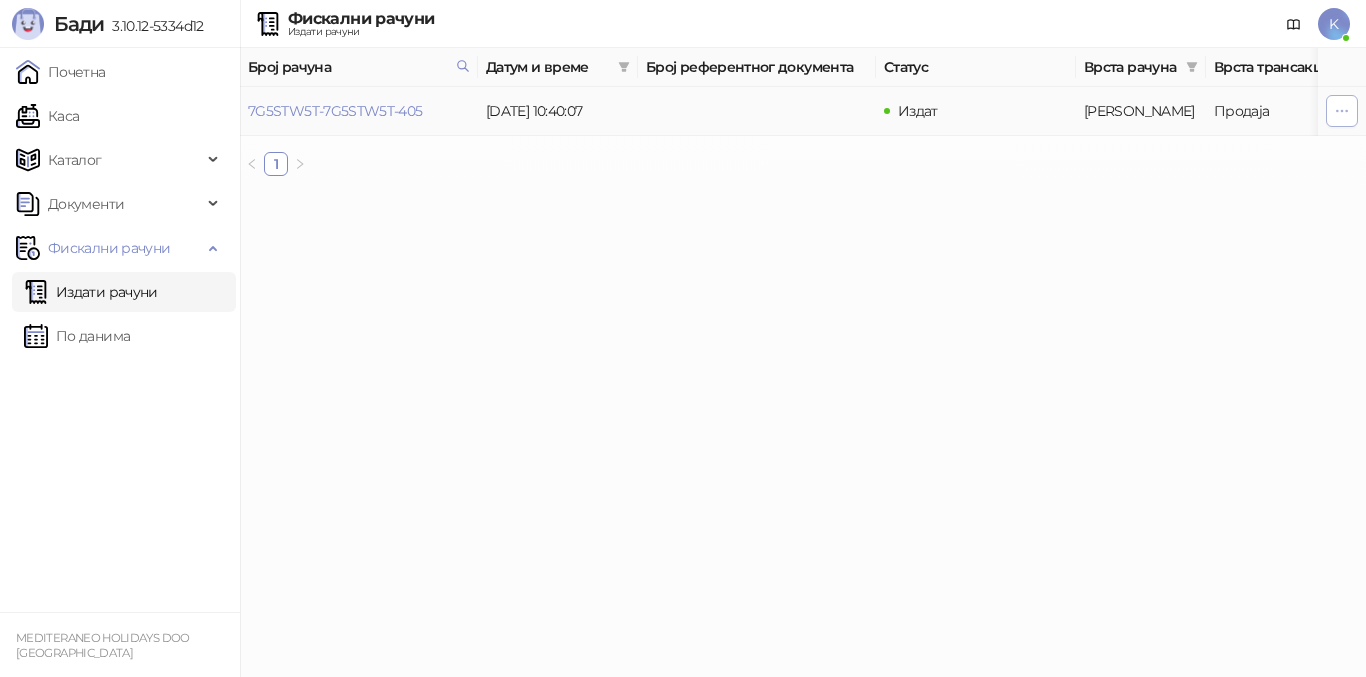 click at bounding box center (1342, 111) 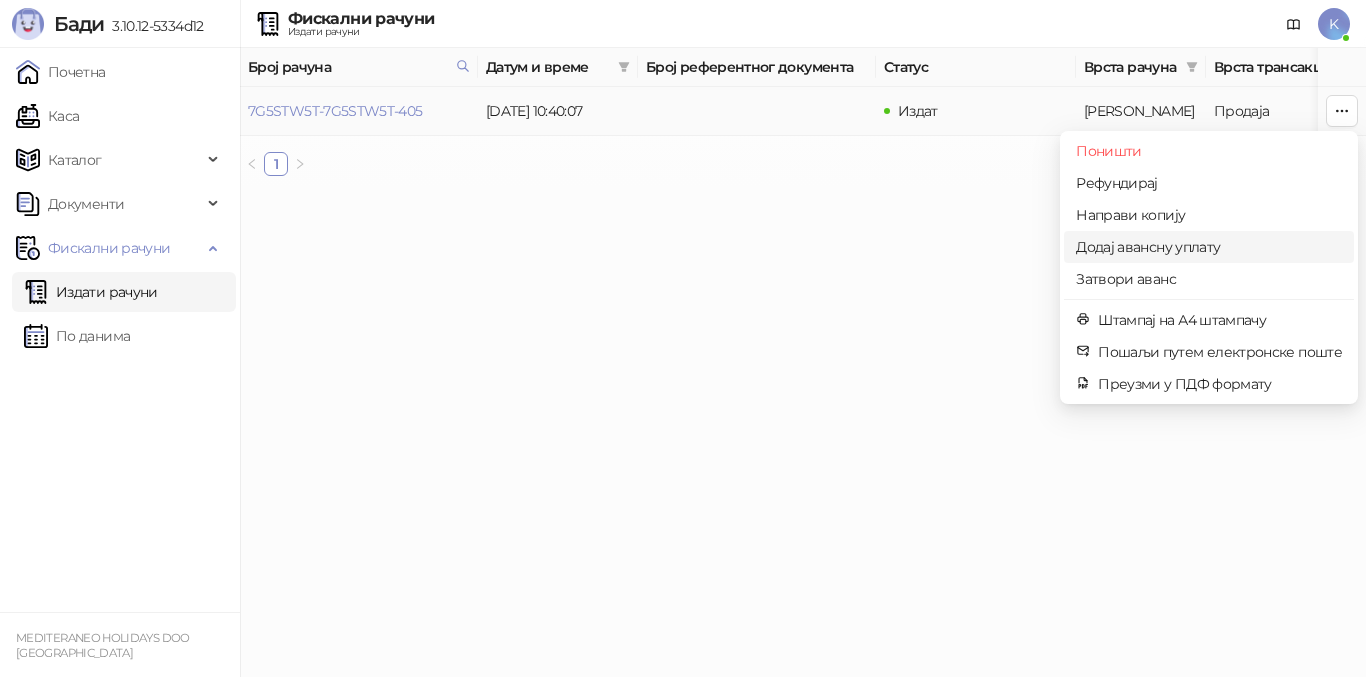 click on "Додај авансну уплату" at bounding box center [1209, 247] 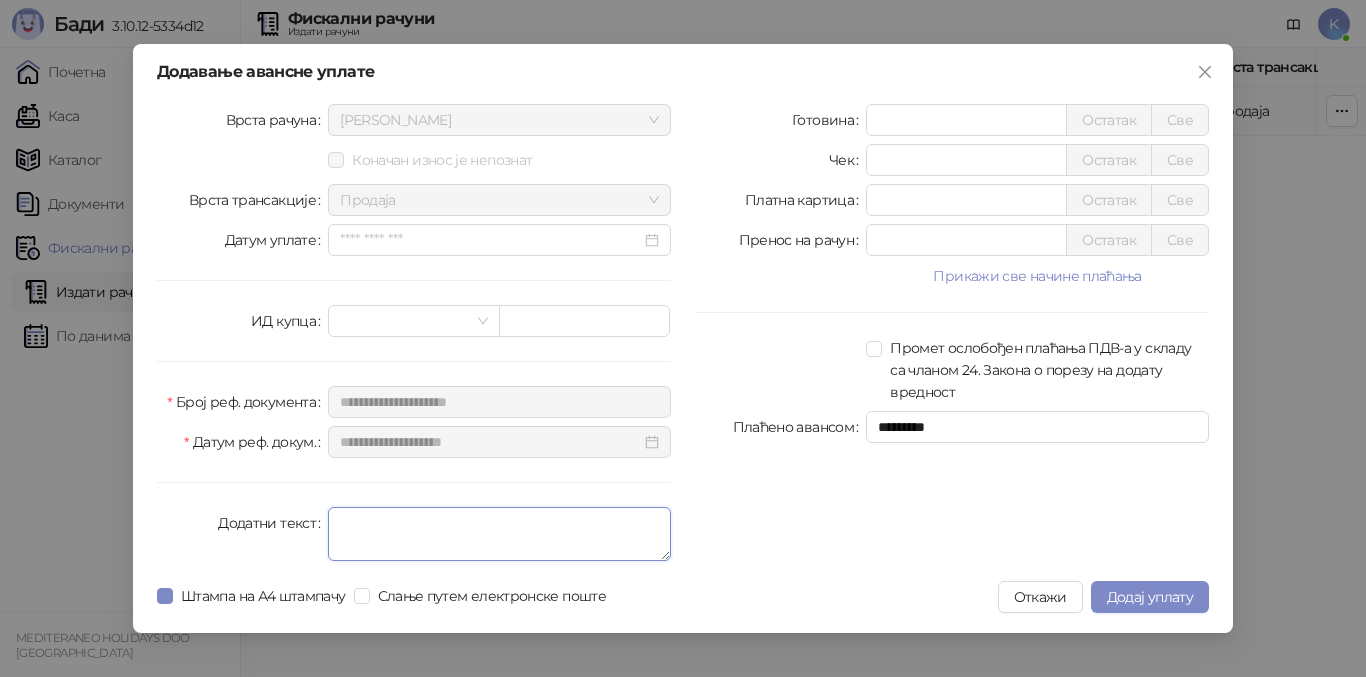 click on "Додатни текст" at bounding box center [499, 534] 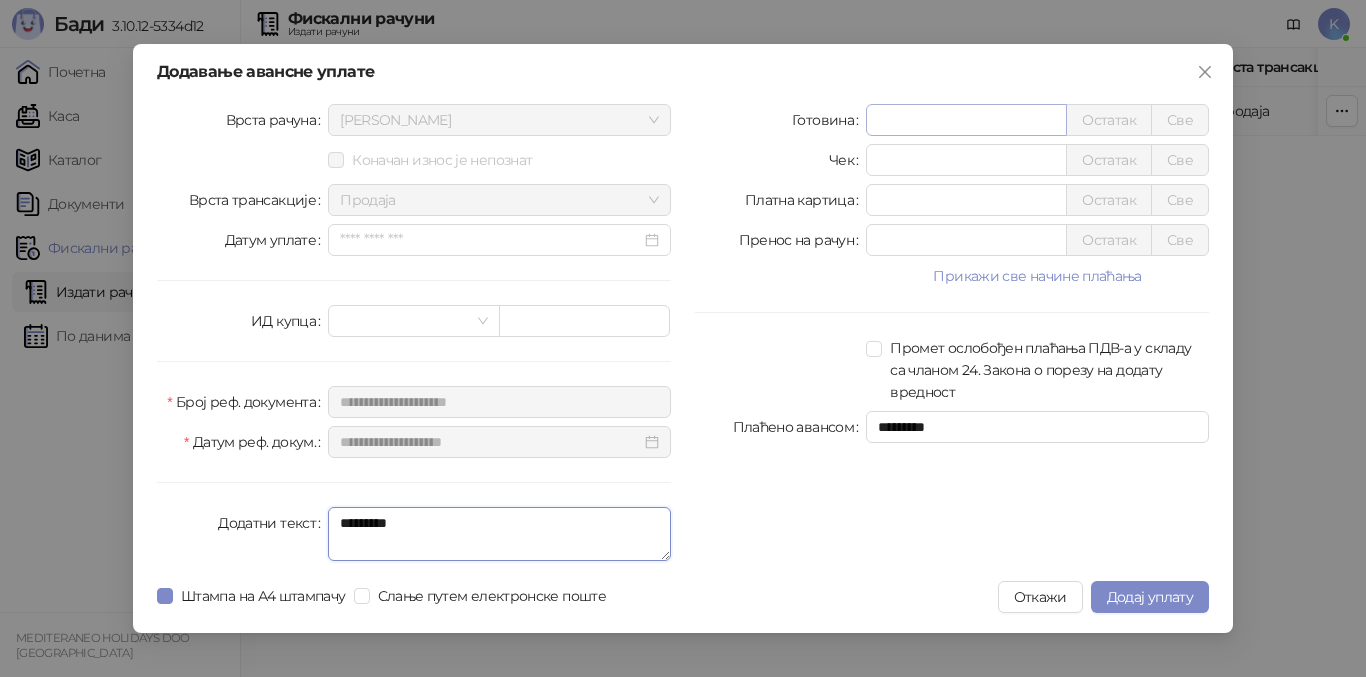 type on "*********" 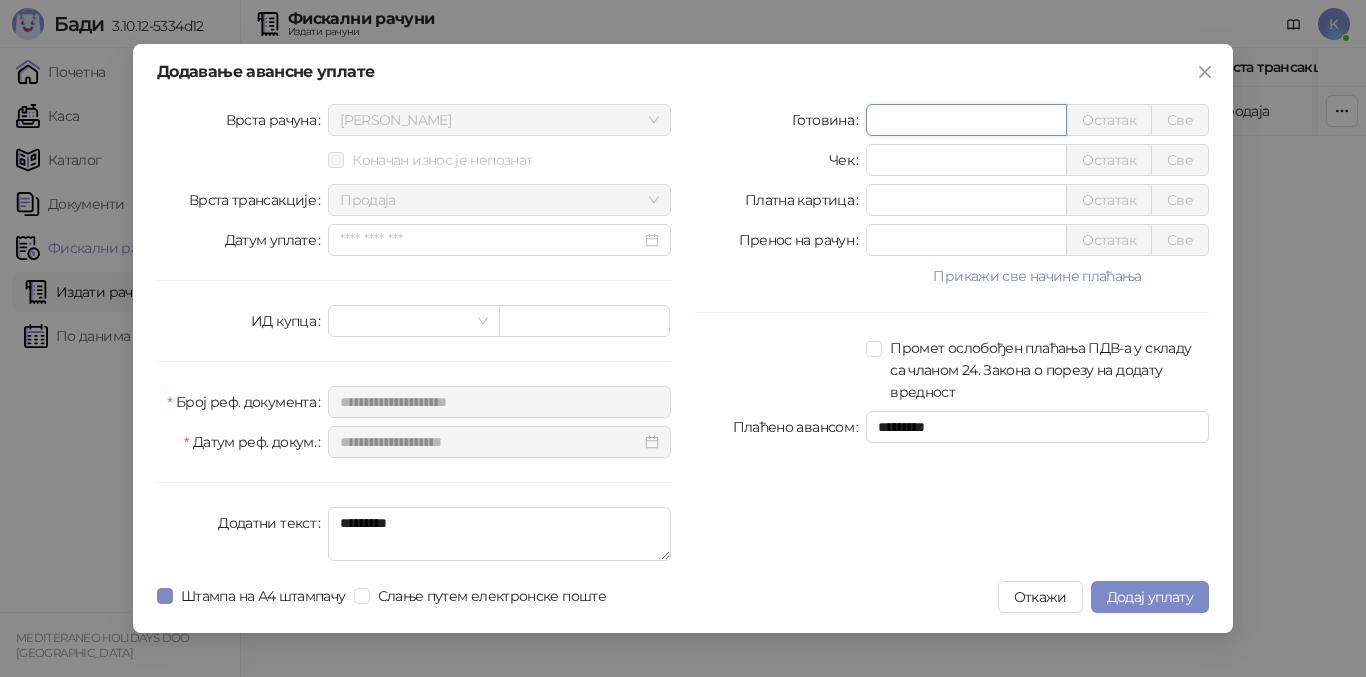 click on "*" at bounding box center (966, 120) 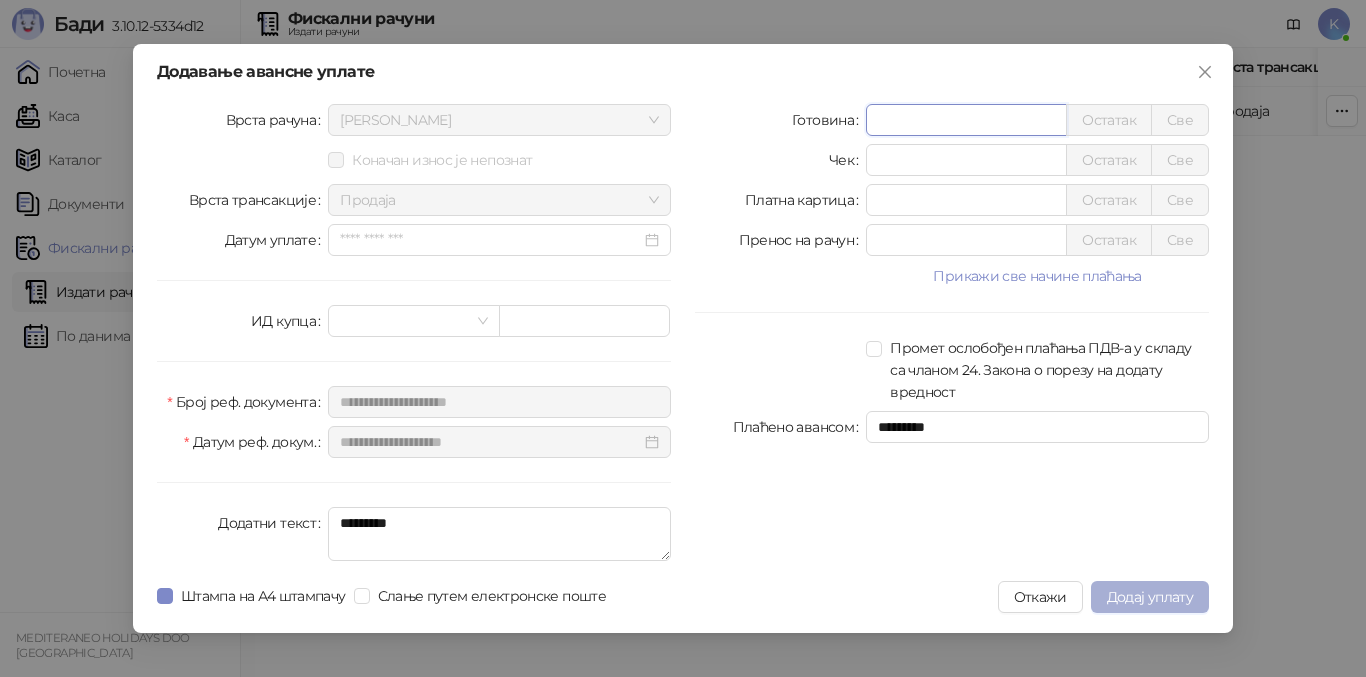 type on "******" 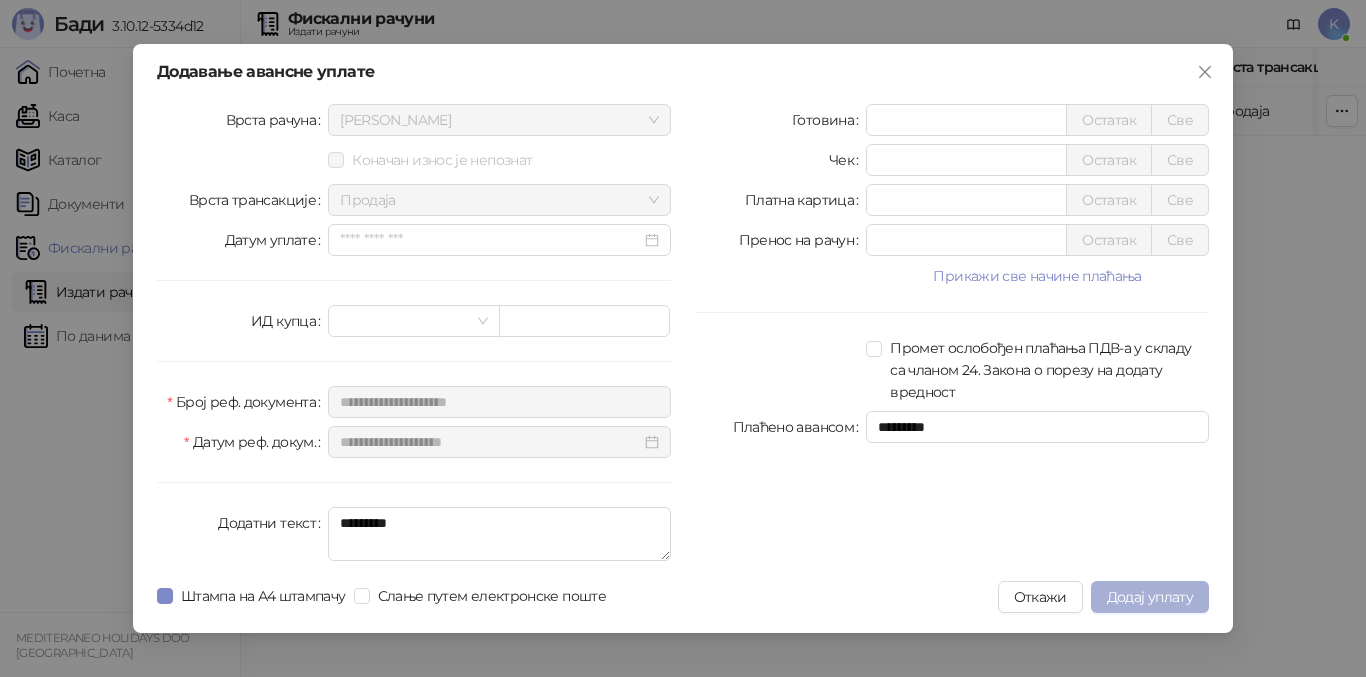 click on "Додај уплату" at bounding box center (1150, 597) 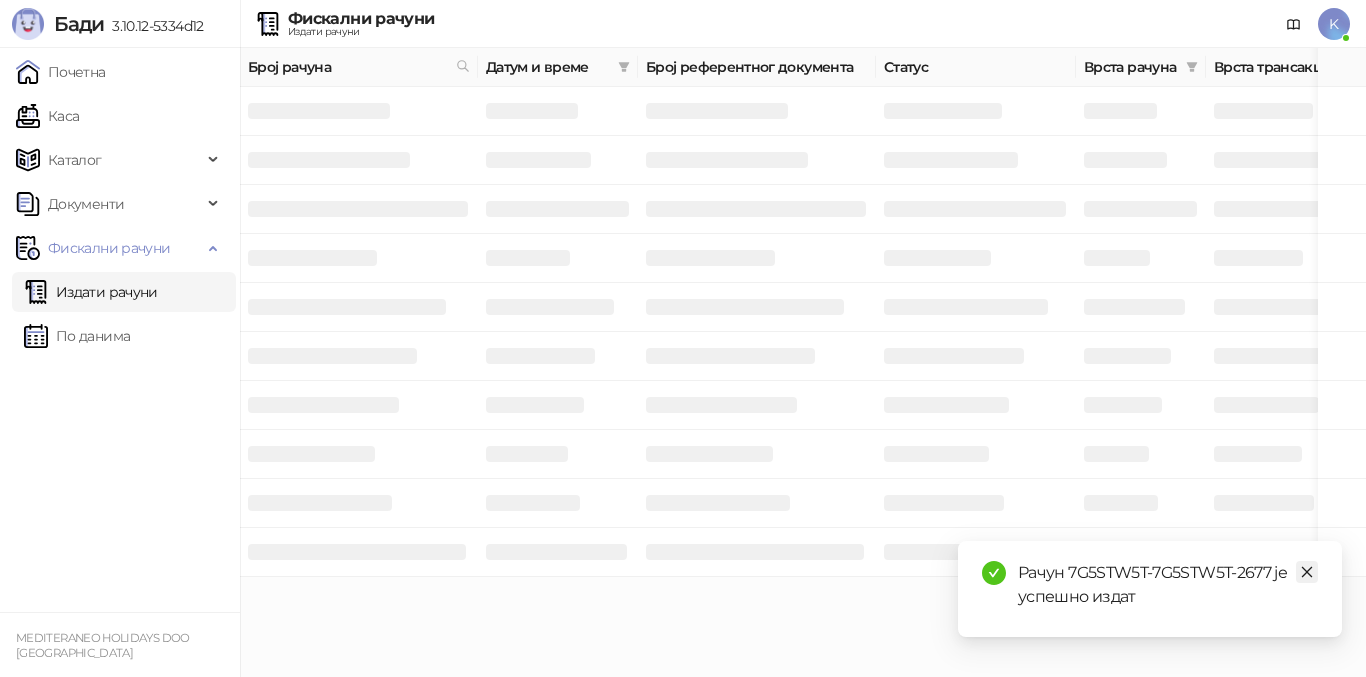 click 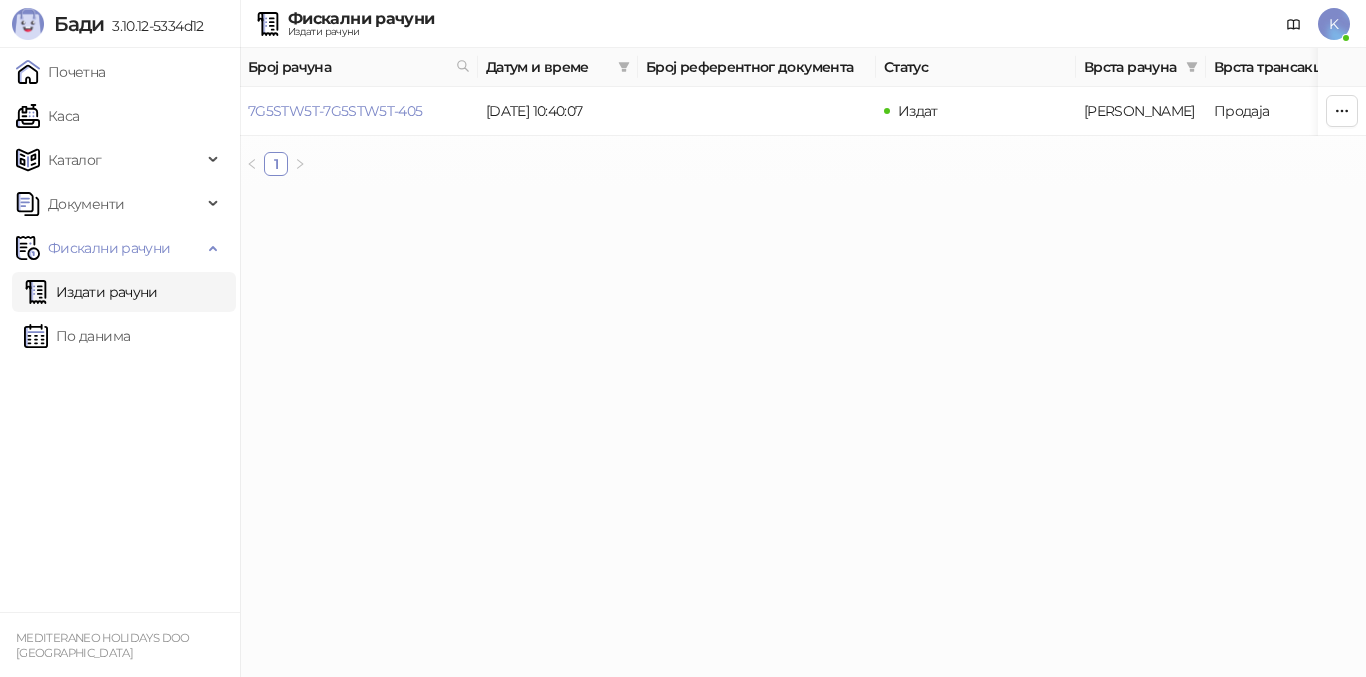 click on "Издати рачуни" at bounding box center [91, 292] 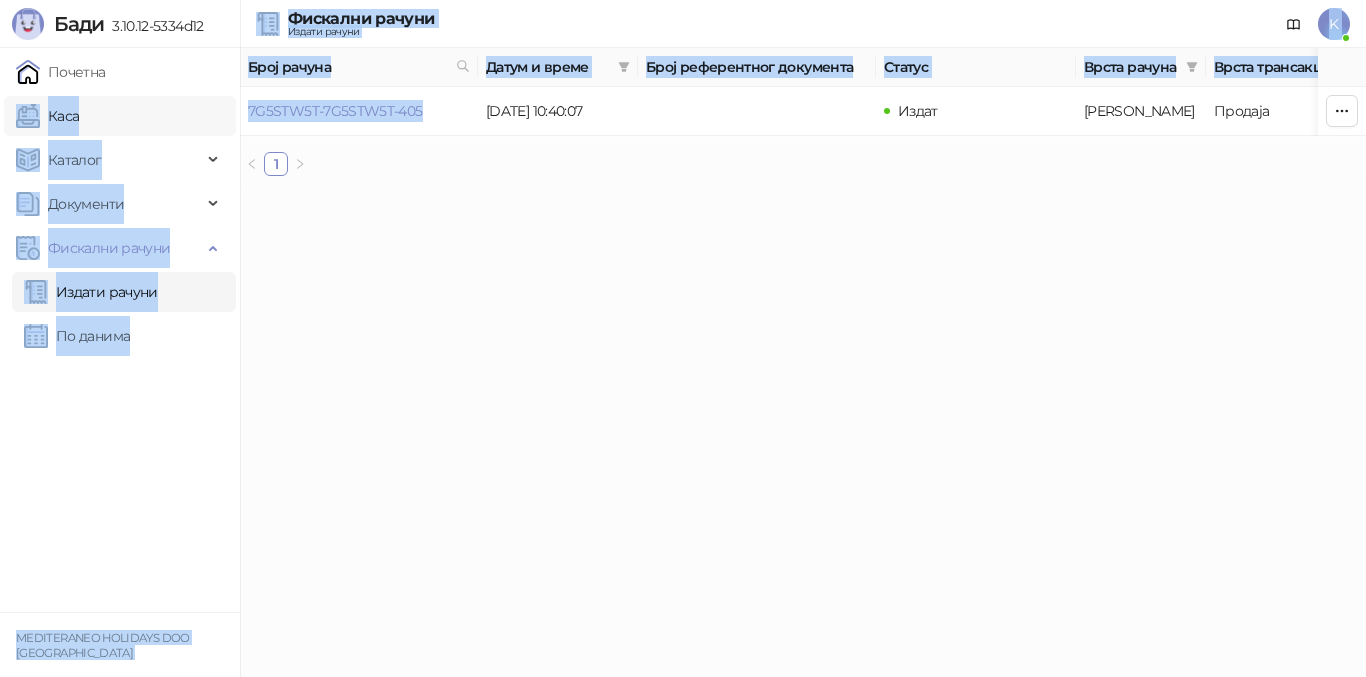 drag, startPoint x: 431, startPoint y: 110, endPoint x: 230, endPoint y: 98, distance: 201.3579 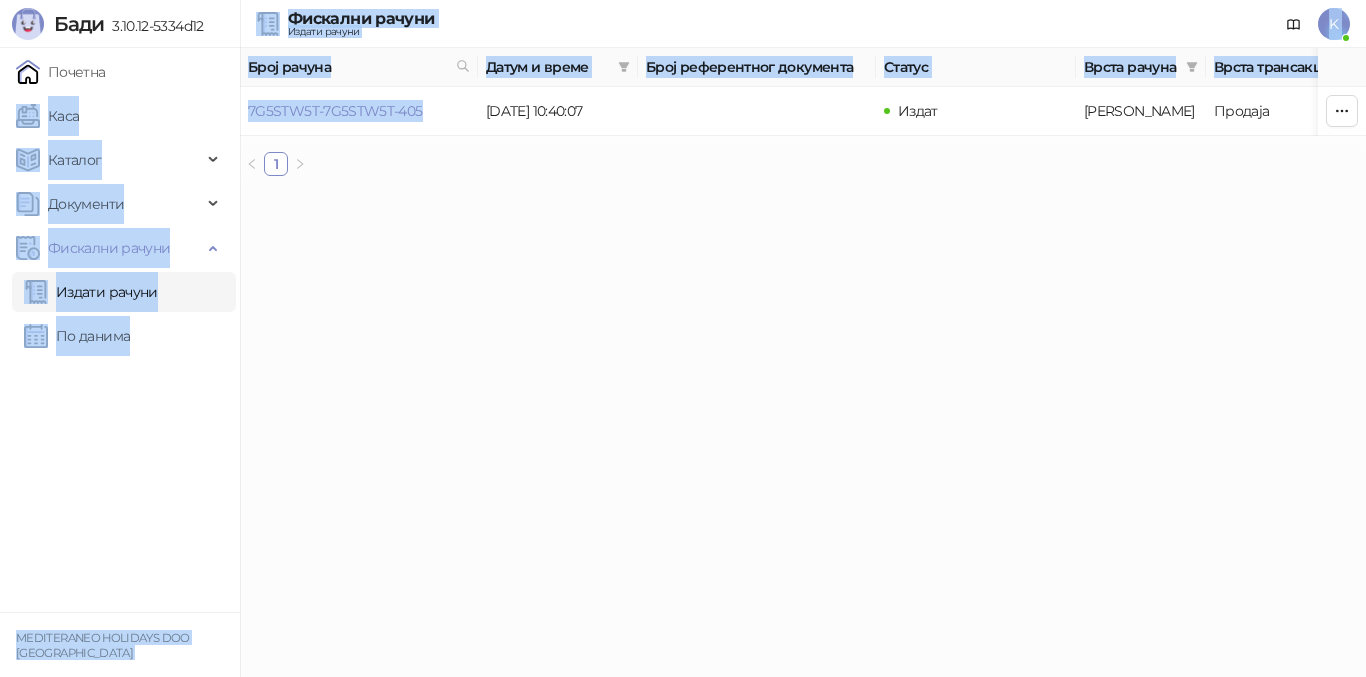 click on "[PERSON_NAME] 3.10.12-5334d12 Почетна Каса Каталог Документи Фискални рачуни Издати рачуни По данима MEDITERANEO HOLIDAYS DOO BEOGRAD Фискални рачуни Издати рачуни K  Број рачуна Датум и време Број референтног документа Статус Врста рачуна Врста трансакције Износ Касир Продајно место                     7G5STW5T-7G5STW5T-405 [DATE] 10:40:07 Издат Аванс Продаја 70.780,00 RSD Kasir   Poslovnica YBC 1 ФИСКАЛНИ РАЧУН ПИБ:  100420804 Предузеће:  MEDITERANEO HOLIDAYS Место продаје:  1008529-POSLOVNICA YUBC  [GEOGRAPHIC_DATA]:  БУЛЕВАР [PERSON_NAME] 10В 1   Општина:  [GEOGRAPHIC_DATA] ([GEOGRAPHIC_DATA]) Касир:  Kasir   ЕСИР број:  1289/3.10.12-5334d12 Реф. број:  7G5STW5T-7G5STW5T-405 Реф. време: Артикли #" at bounding box center (683, 96) 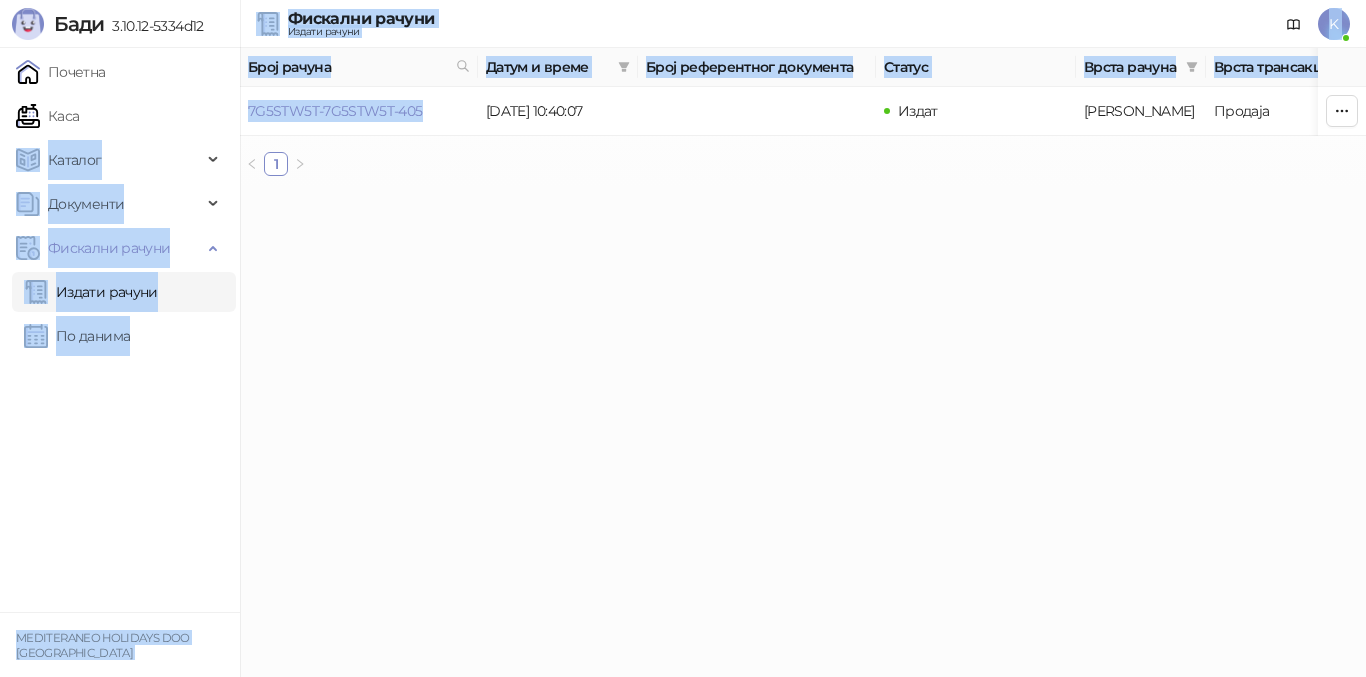 drag, startPoint x: 428, startPoint y: 110, endPoint x: 239, endPoint y: 105, distance: 189.06613 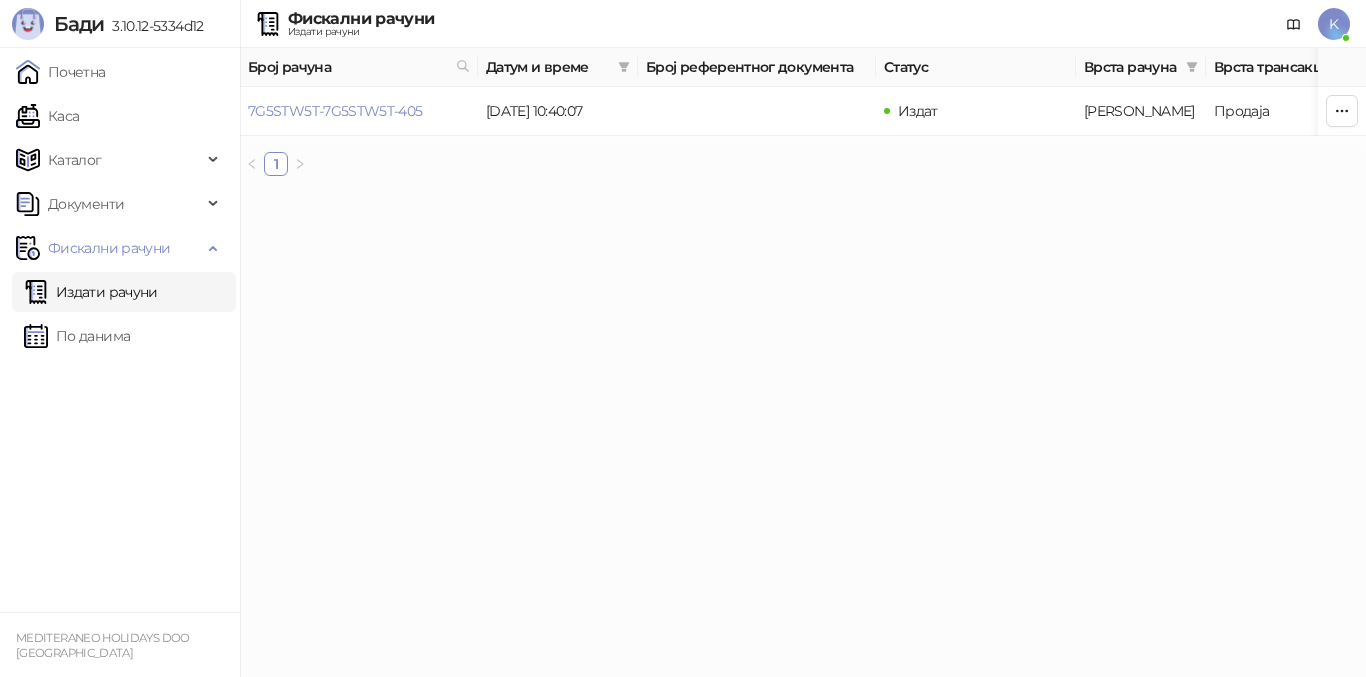 click on "Издати рачуни" at bounding box center [91, 292] 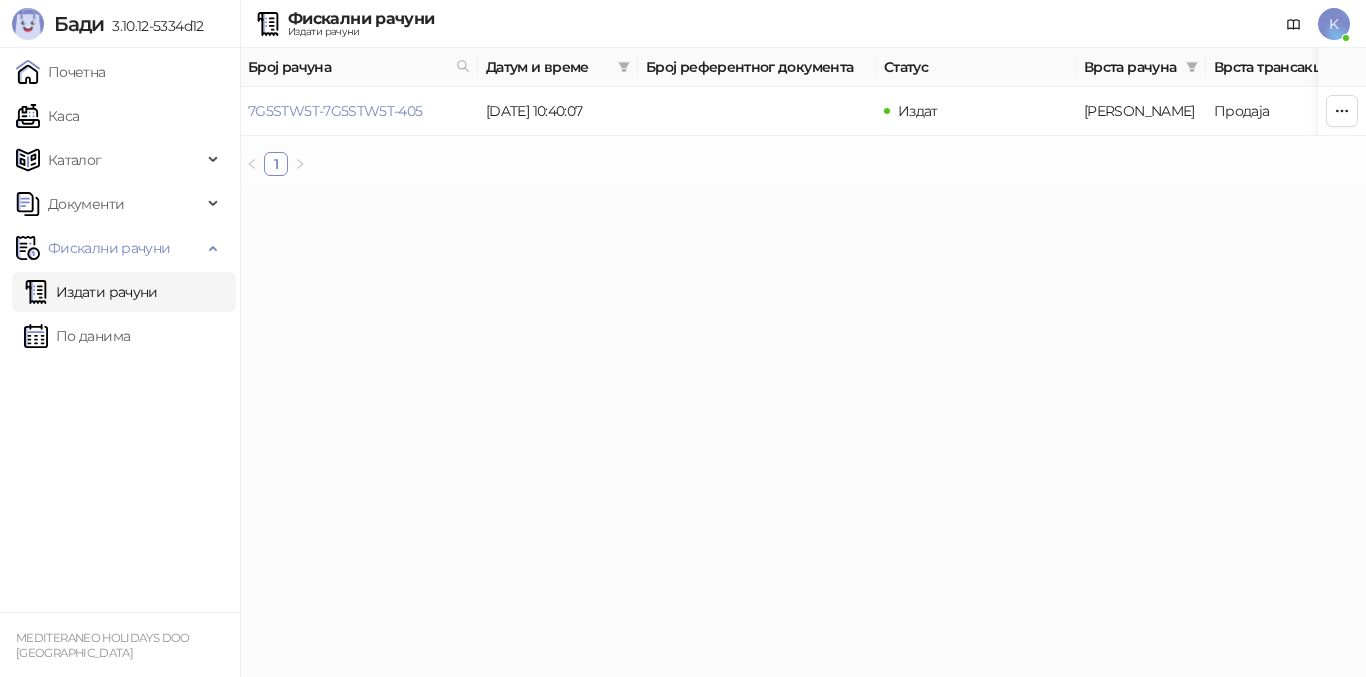 click on "[PERSON_NAME] 3.10.12-5334d12 Почетна Каса Каталог Документи Фискални рачуни Издати рачуни По данима MEDITERANEO HOLIDAYS DOO BEOGRAD Фискални рачуни Издати рачуни K  Број рачуна Датум и време Број референтног документа Статус Врста рачуна Врста трансакције Износ Касир Продајно место                     7G5STW5T-7G5STW5T-405 [DATE] 10:40:07 Издат Аванс Продаја 70.780,00 RSD Kasir   Poslovnica YBC 1 ФИСКАЛНИ РАЧУН ПИБ:  100420804 Предузеће:  MEDITERANEO HOLIDAYS Место продаје:  1008529-POSLOVNICA YUBC  [GEOGRAPHIC_DATA]:  БУЛЕВАР [PERSON_NAME] 10В 1   Општина:  [GEOGRAPHIC_DATA] ([GEOGRAPHIC_DATA]) Касир:  Kasir   ЕСИР број:  1289/3.10.12-5334d12 Реф. број:  7G5STW5T-7G5STW5T-405 Реф. време: Артикли #" at bounding box center [683, 96] 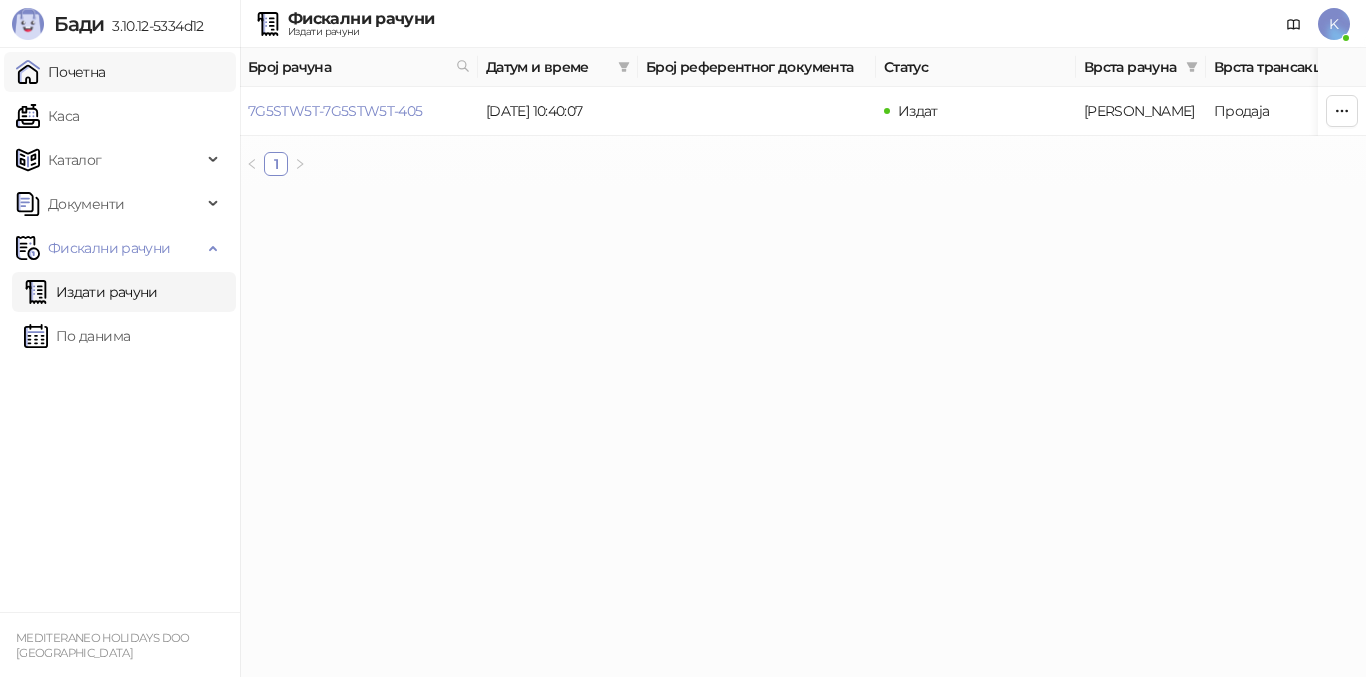 click on "Почетна" at bounding box center [61, 72] 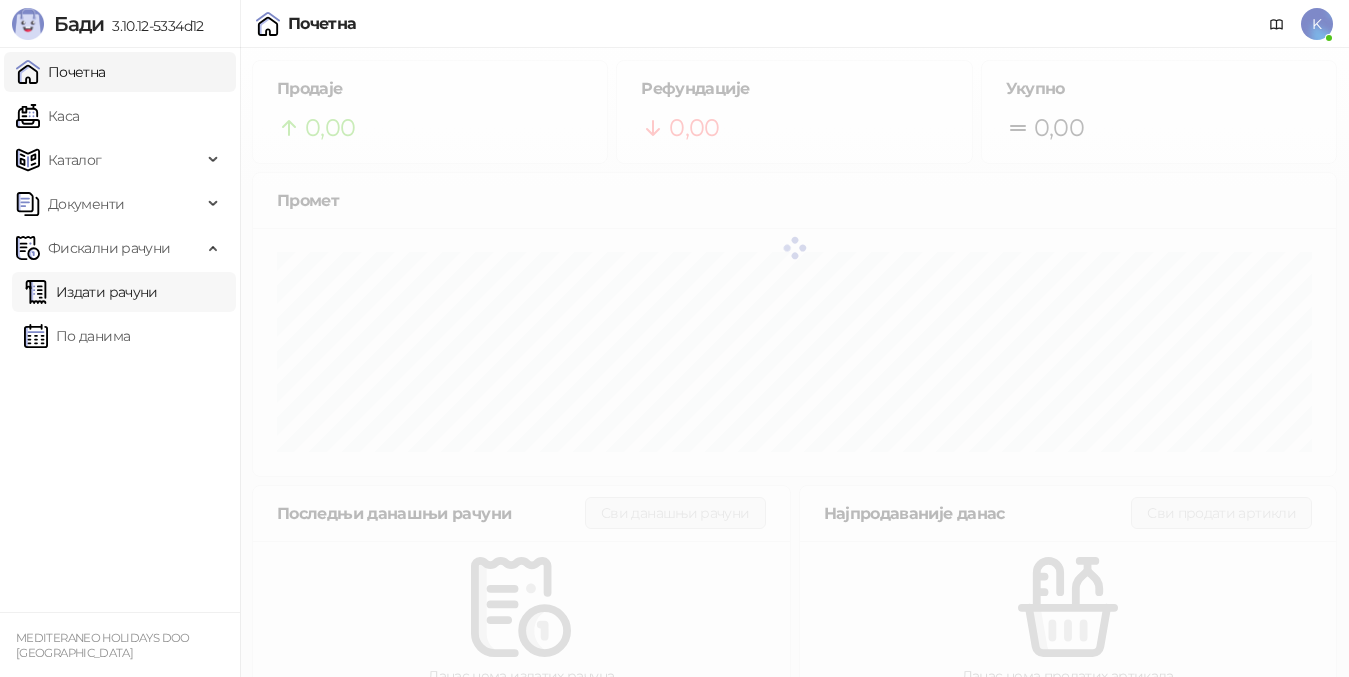 click on "Издати рачуни" at bounding box center (91, 292) 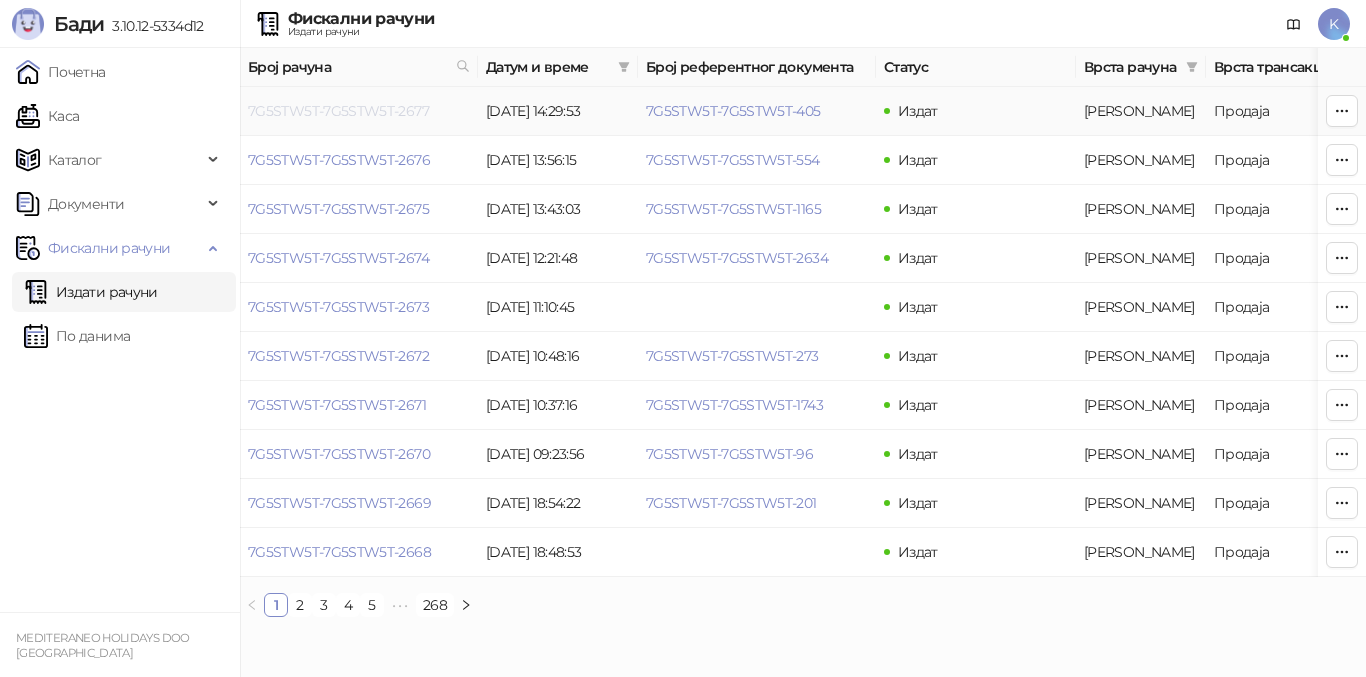 click on "7G5STW5T-7G5STW5T-2677" at bounding box center (338, 111) 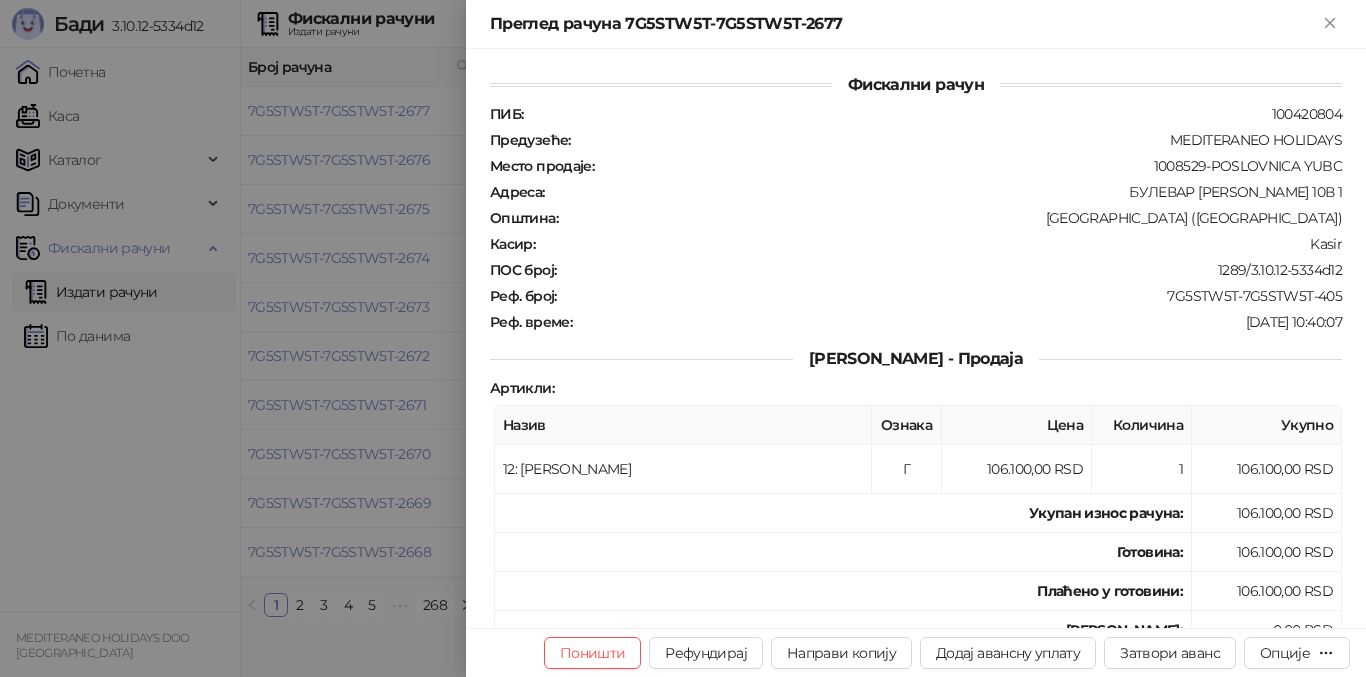 click at bounding box center (683, 338) 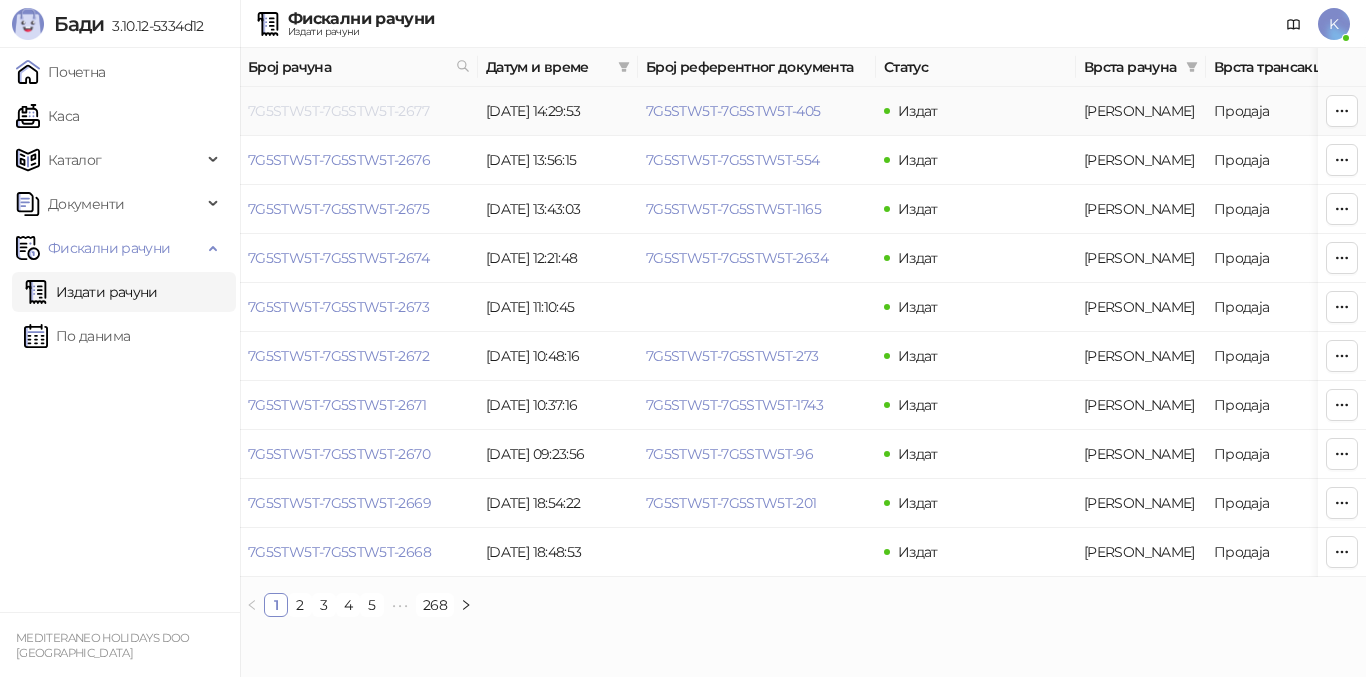 click on "7G5STW5T-7G5STW5T-2677" at bounding box center (338, 111) 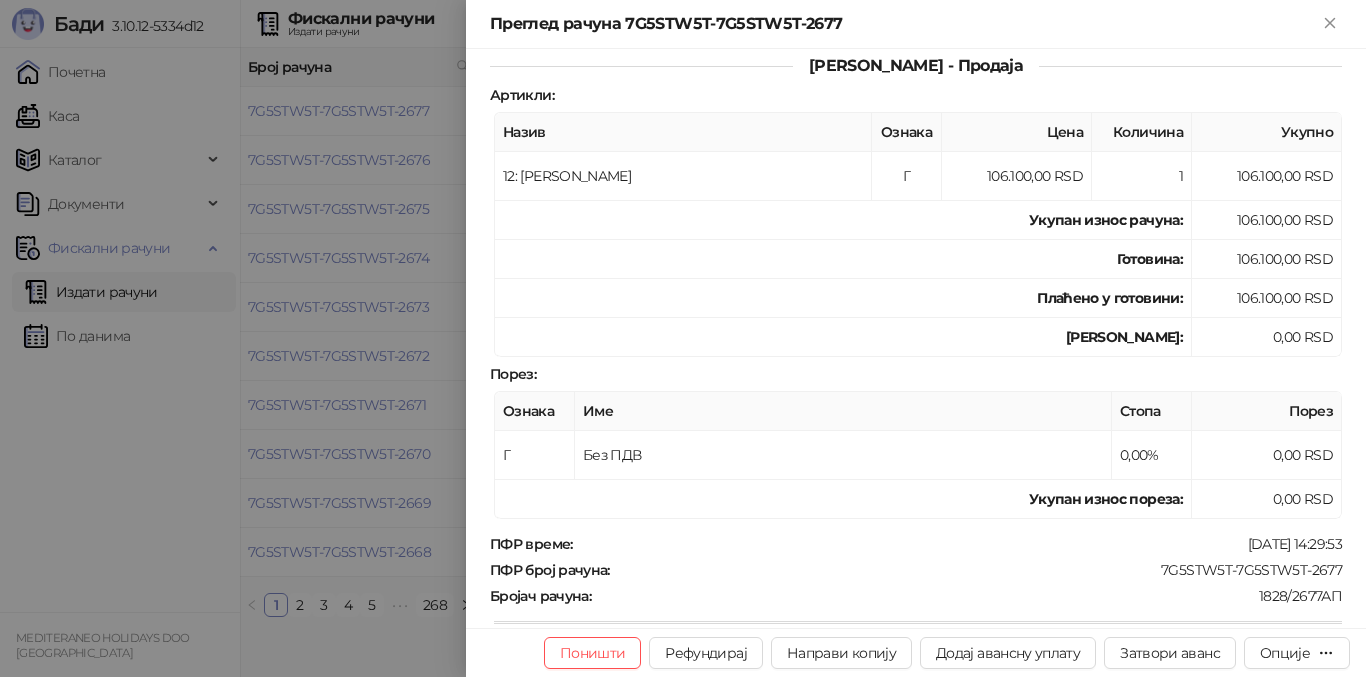 scroll, scrollTop: 600, scrollLeft: 0, axis: vertical 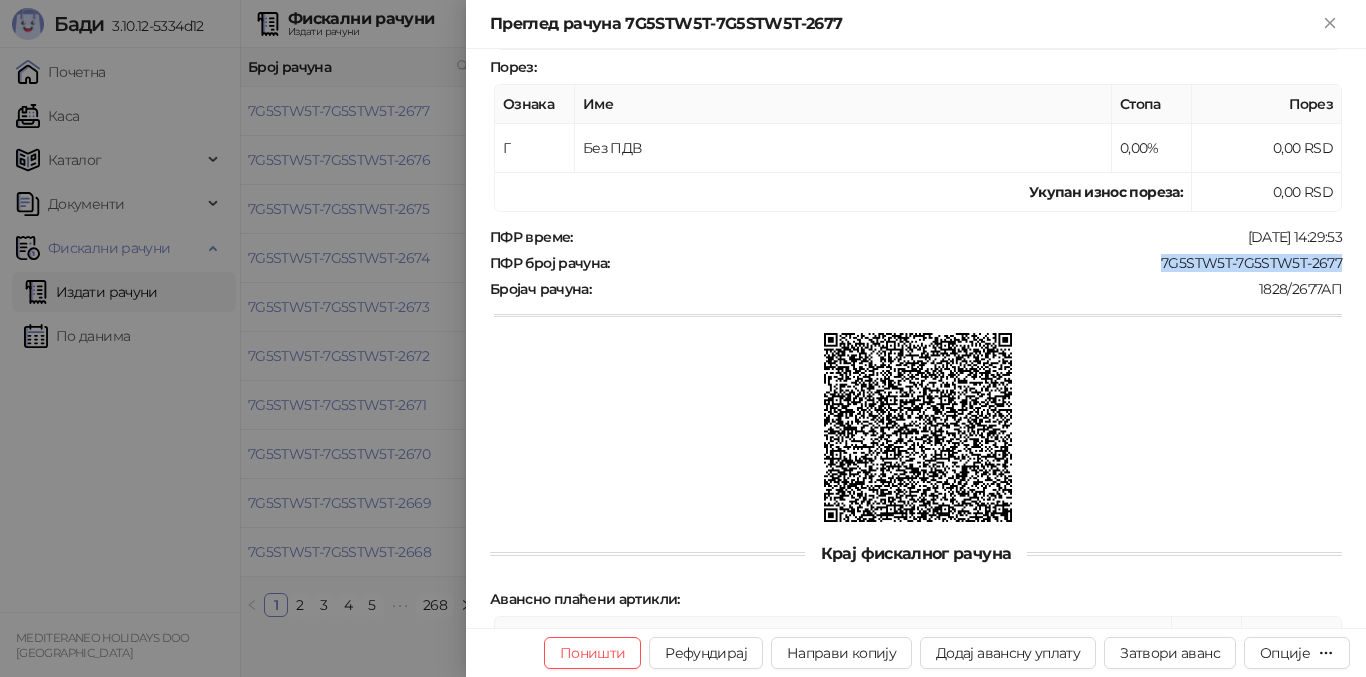 drag, startPoint x: 1140, startPoint y: 260, endPoint x: 1341, endPoint y: 266, distance: 201.08954 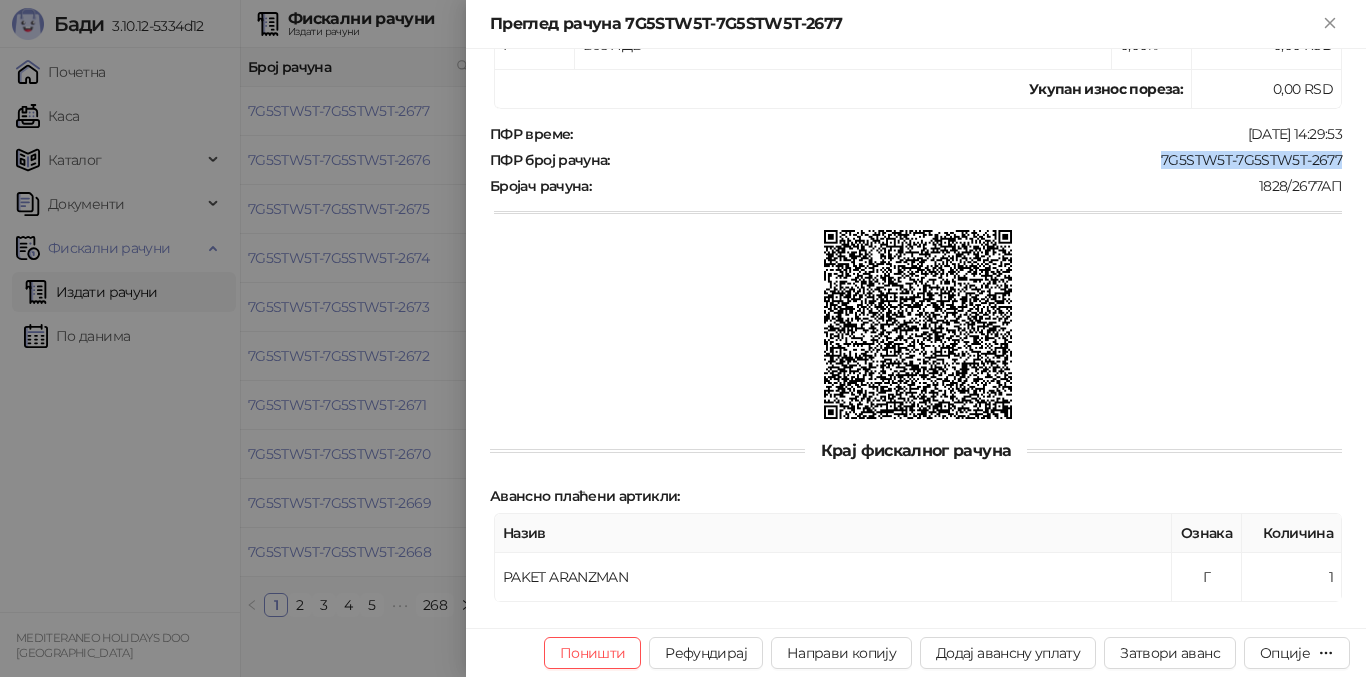scroll, scrollTop: 717, scrollLeft: 0, axis: vertical 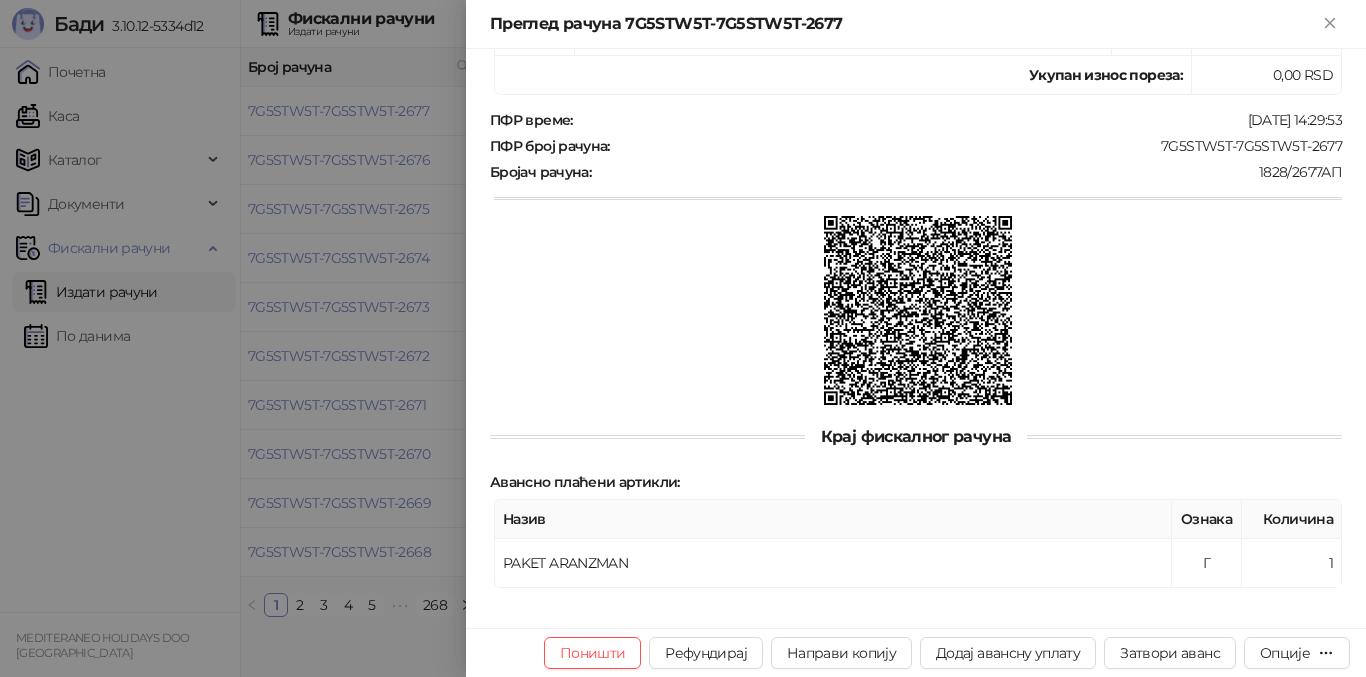 click on "Фискални рачун ПИБ : 100420804 Предузеће : MEDITERANEO HOLIDAYS Место продаје : 1008529-POSLOVNICA YUBC  Адреса : БУЛЕВАР [PERSON_NAME] 10В 1   Општина : [GEOGRAPHIC_DATA] ([GEOGRAPHIC_DATA]) Касир : Kasir   ПОС број : 1289/3.10.12-5334d12 Реф. број : 7G5STW5T-7G5STW5T-405 Реф. време : [DATE] 10:40:07 Аванс   -   Продаја Артикли : Назив Ознака Цена Количина Укупно           12: Аванс Г 106.100,00 RSD 1  106.100,00 RSD Укупан износ рачуна : 106.100,00 RSD Готовина : 106.100,00 RSD Плаћено у готовини: 106.100,00 RSD Повраћај: 0,00 RSD Порез : Ознака Име Стопа Порез         Г Без ПДВ 0,00% 0,00 RSD Укупан износ пореза: 0,00 RSD ПФР време : [DATE] 14:29:53 ПФР број рачуна : 7G5STW5T-7G5STW5T-2677 : 1828/2677АП   :" at bounding box center [916, -28] 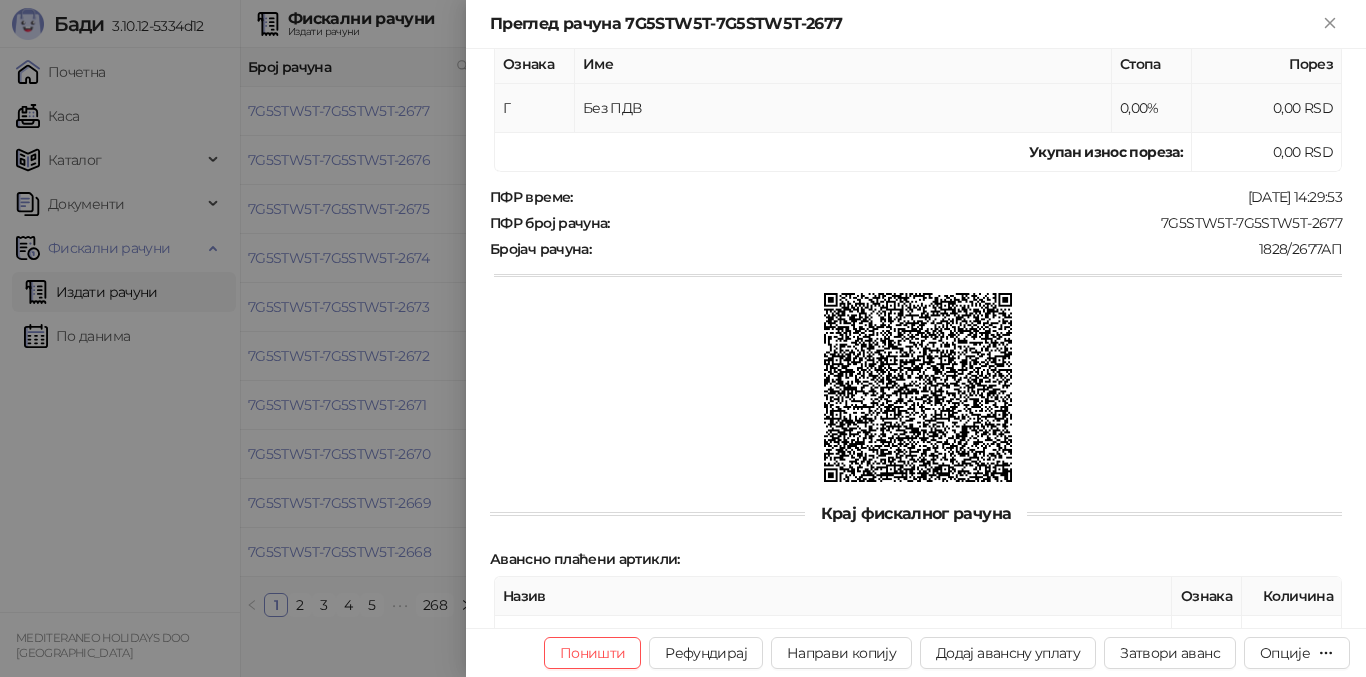 scroll, scrollTop: 717, scrollLeft: 0, axis: vertical 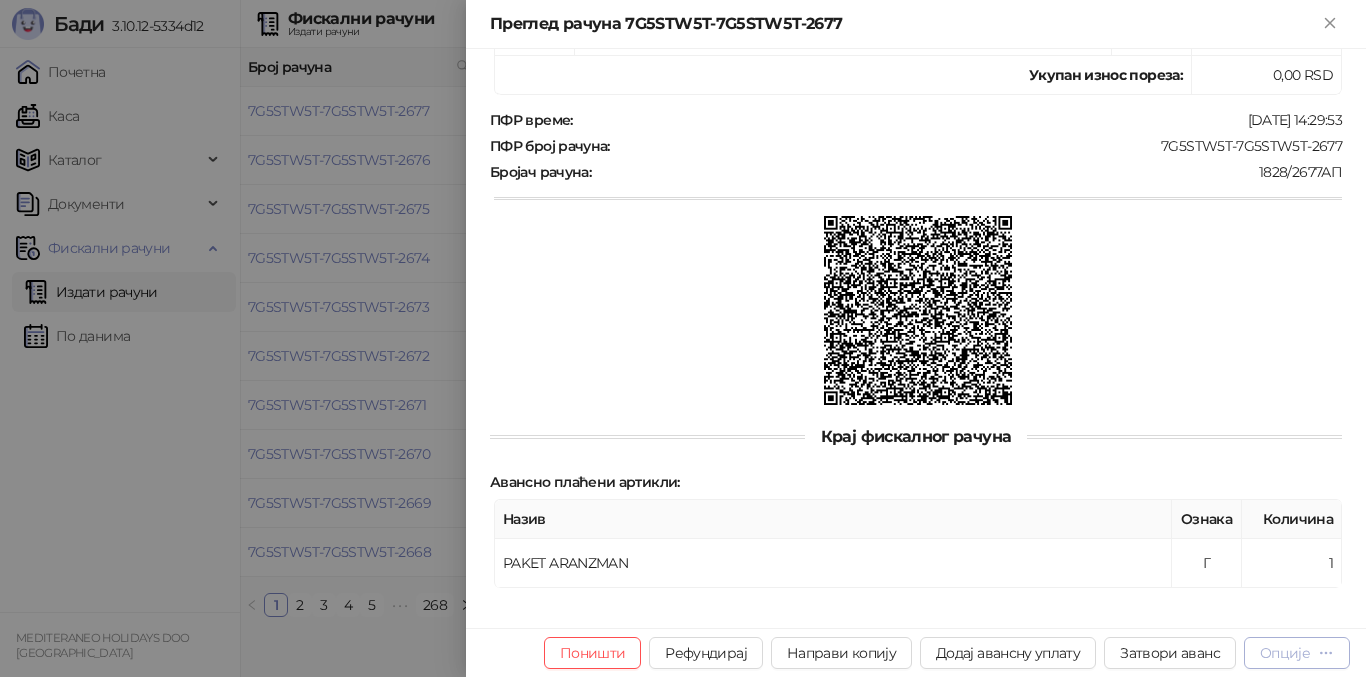 click on "Опције" at bounding box center [1285, 653] 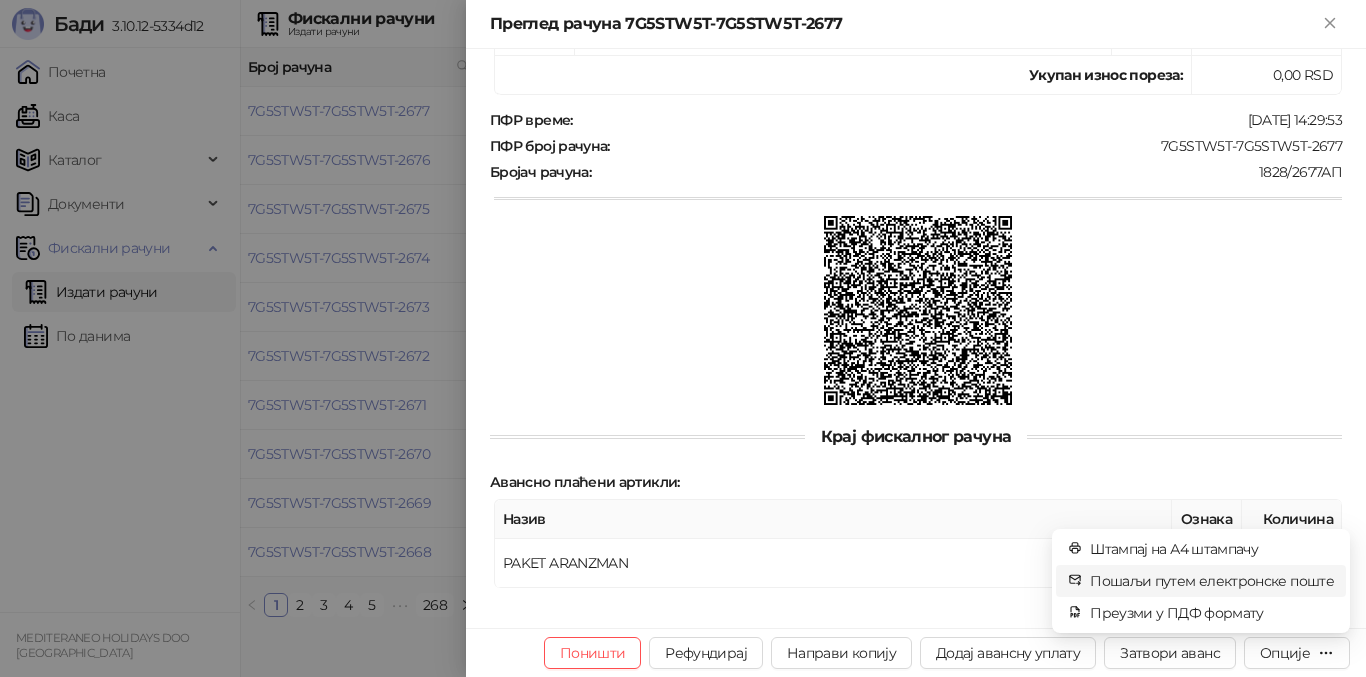 click on "Пошаљи путем електронске поште" at bounding box center [1212, 581] 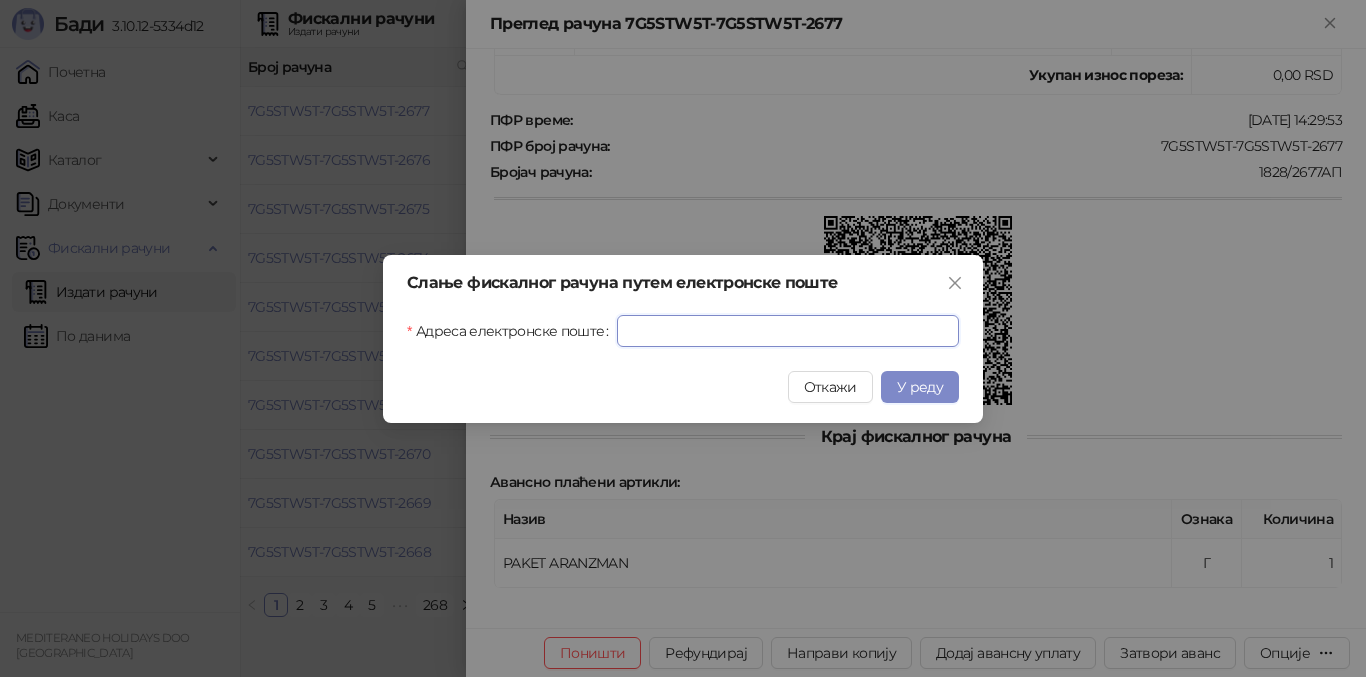 click on "Адреса електронске поште" at bounding box center (788, 331) 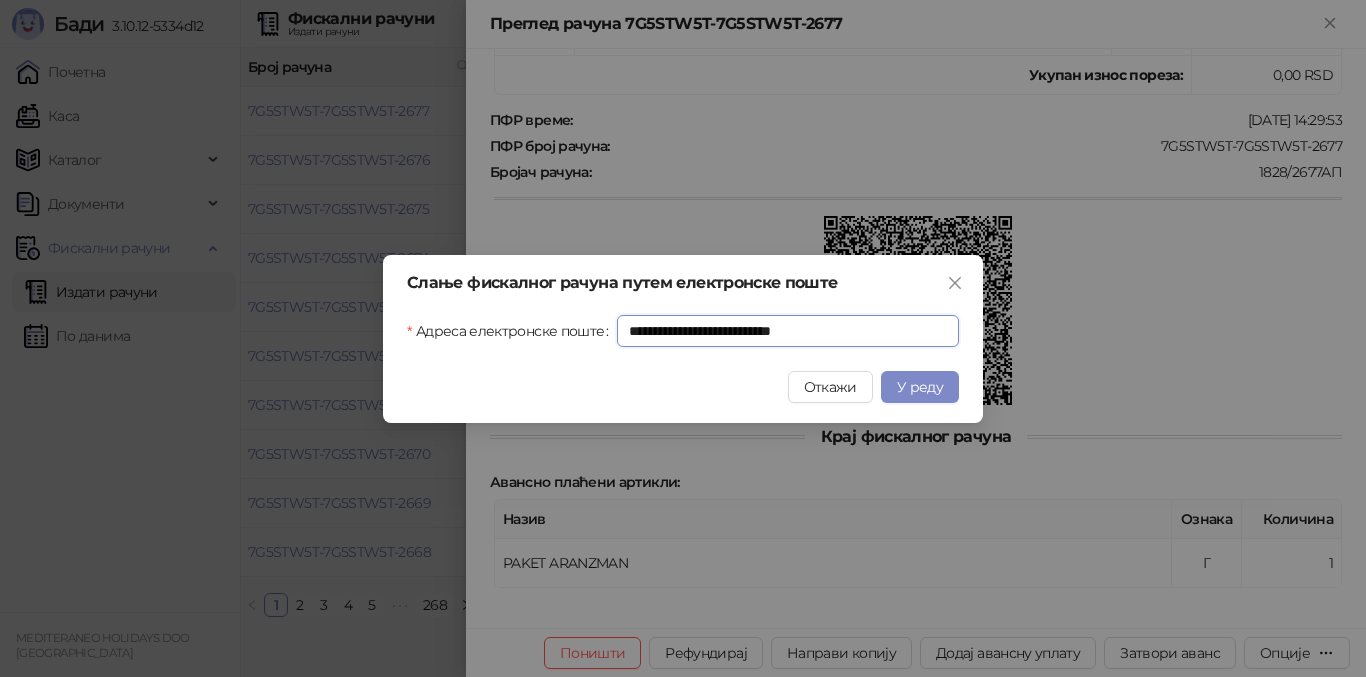 type on "**********" 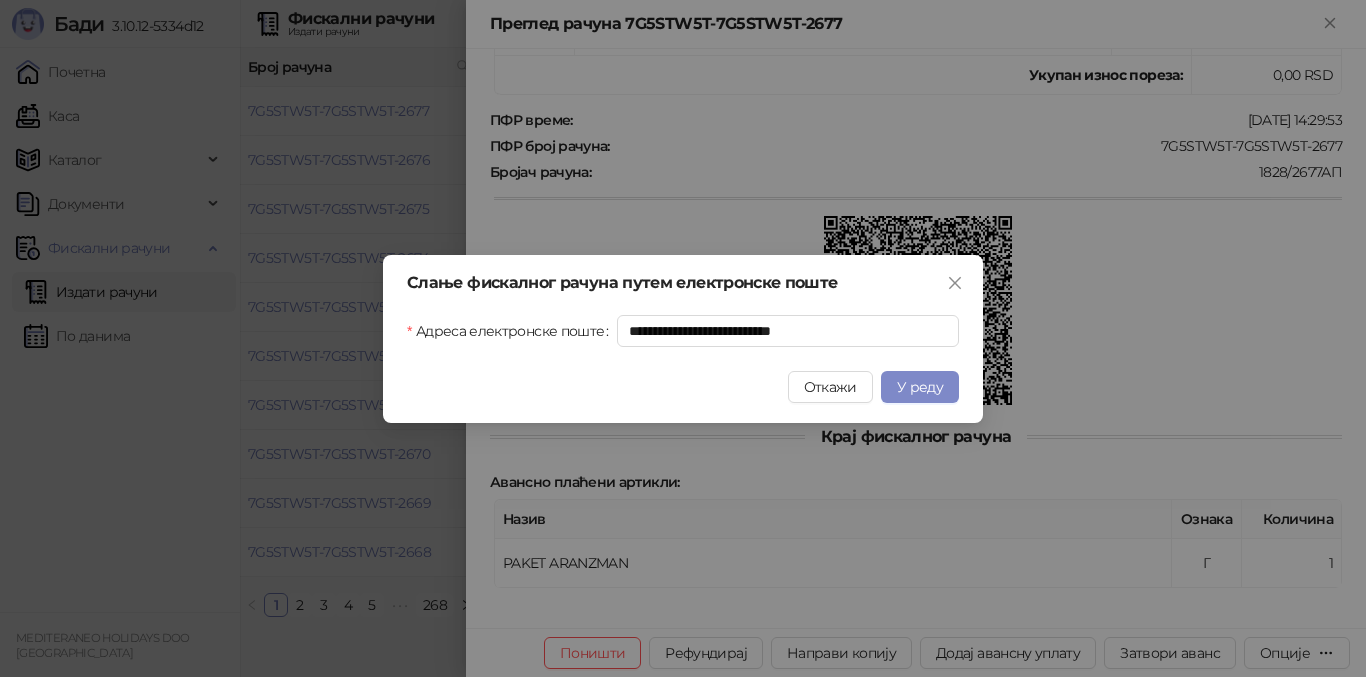 click on "У реду" at bounding box center [920, 387] 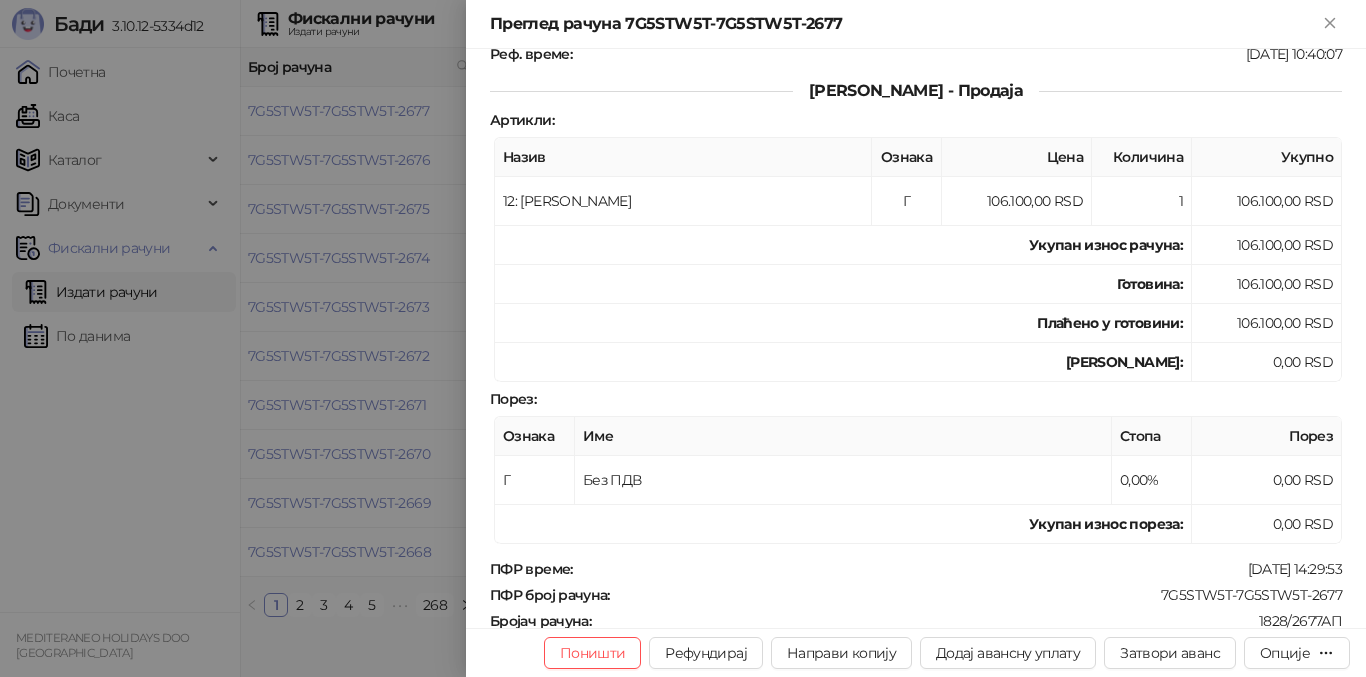 scroll, scrollTop: 517, scrollLeft: 0, axis: vertical 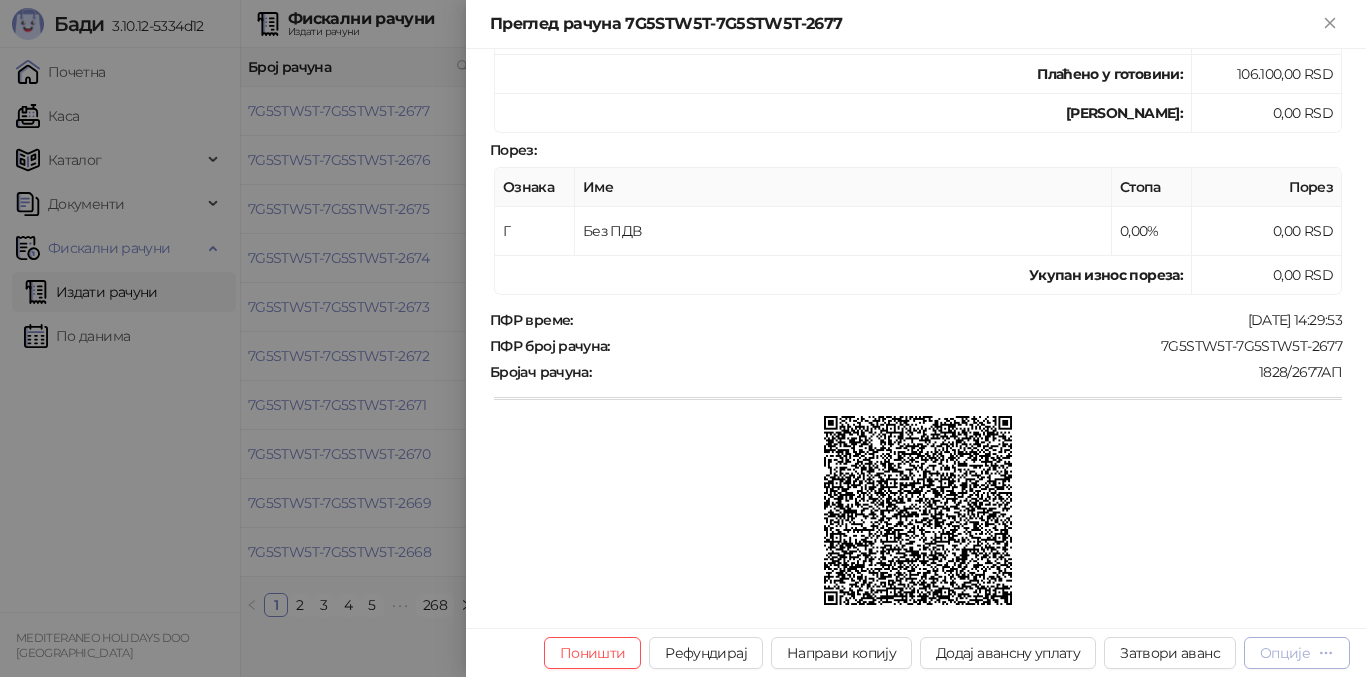click on "Опције" at bounding box center (1285, 653) 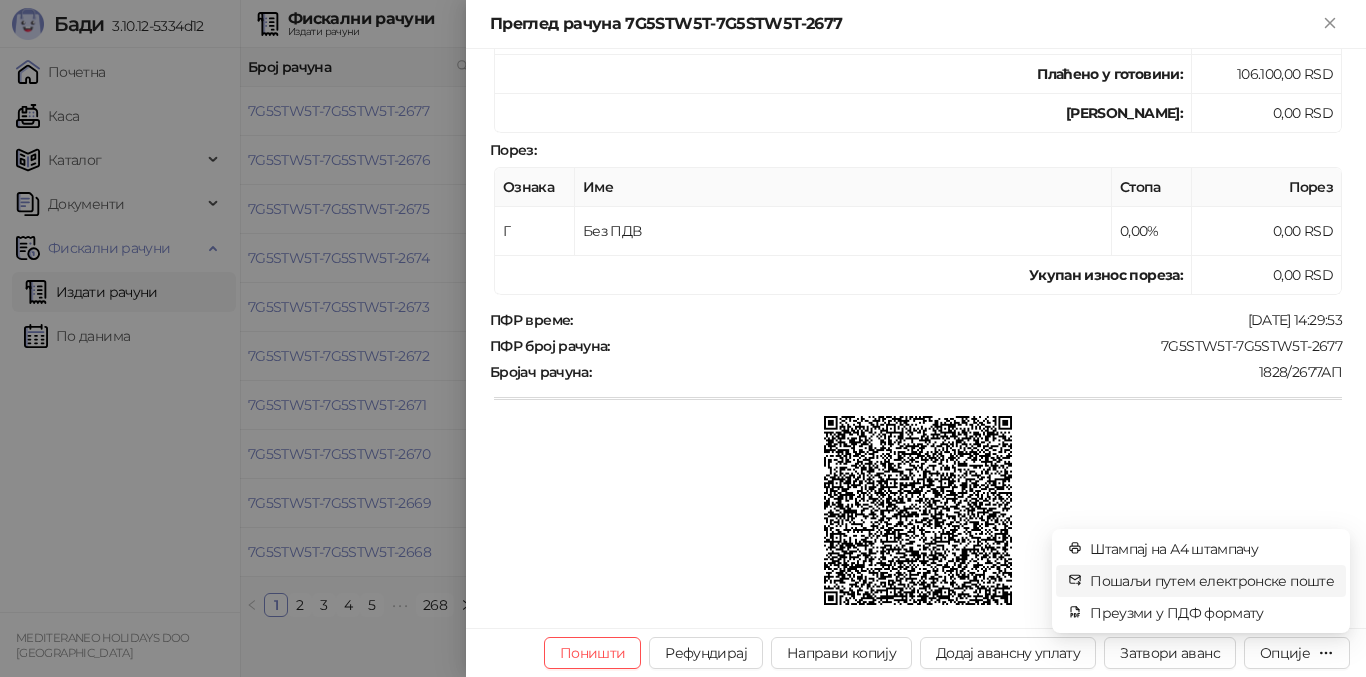 click on "Пошаљи путем електронске поште" at bounding box center [1212, 581] 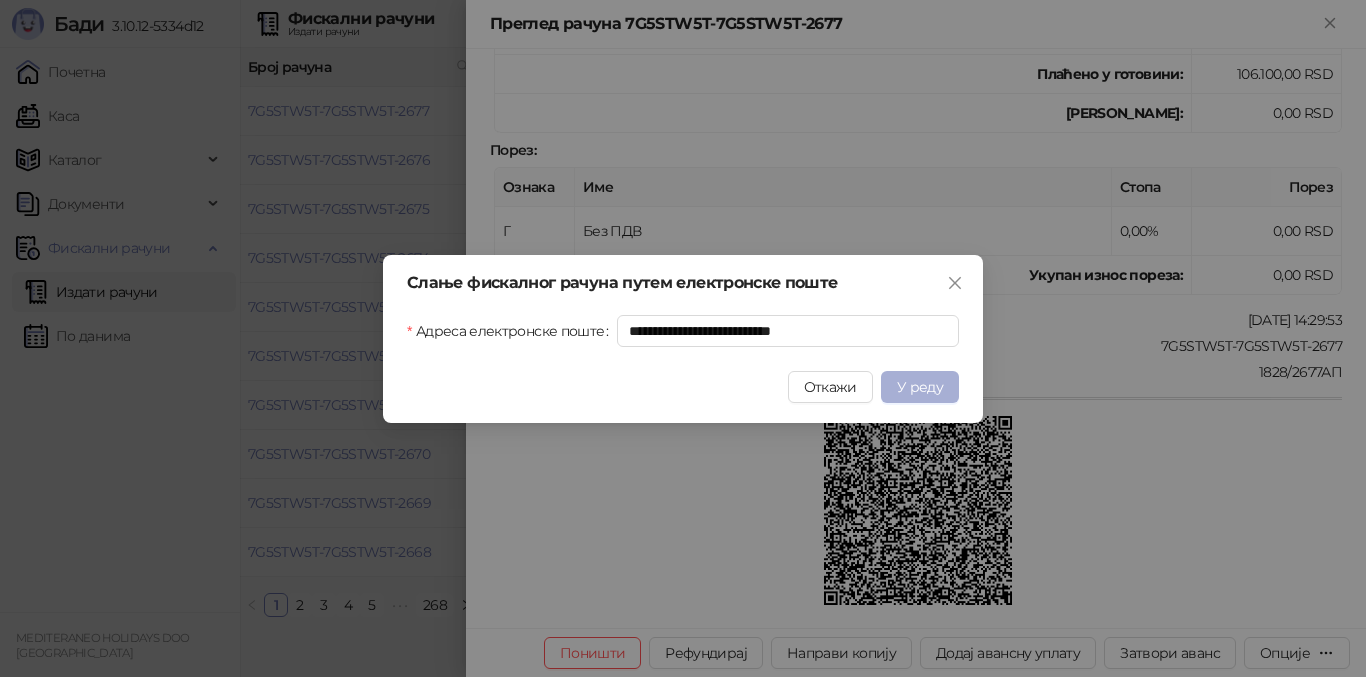 click on "У реду" at bounding box center (920, 387) 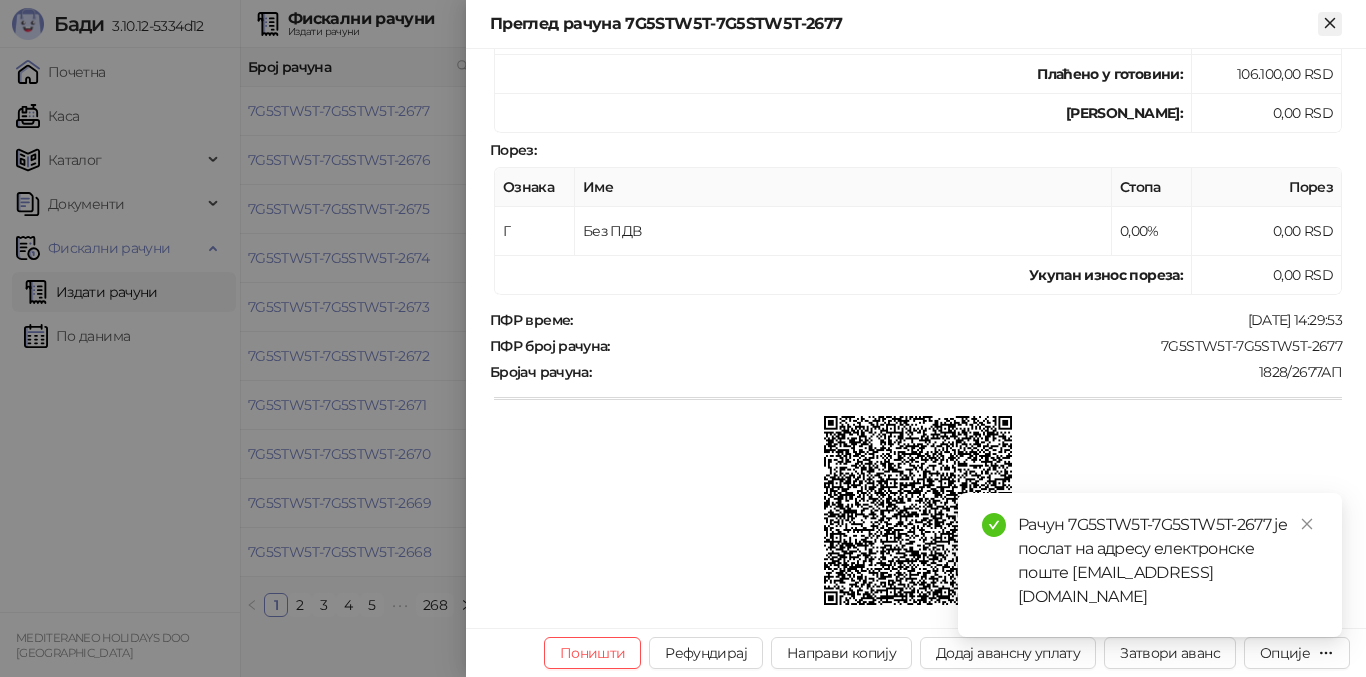 click 